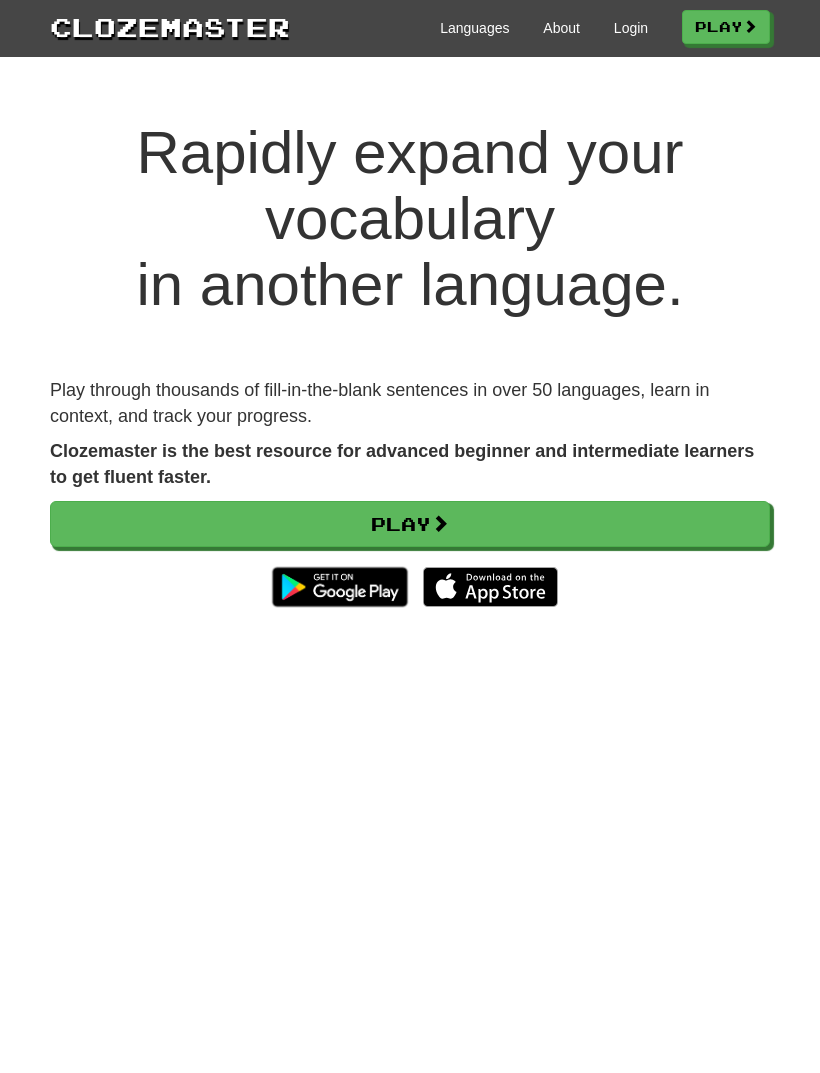 scroll, scrollTop: 0, scrollLeft: 0, axis: both 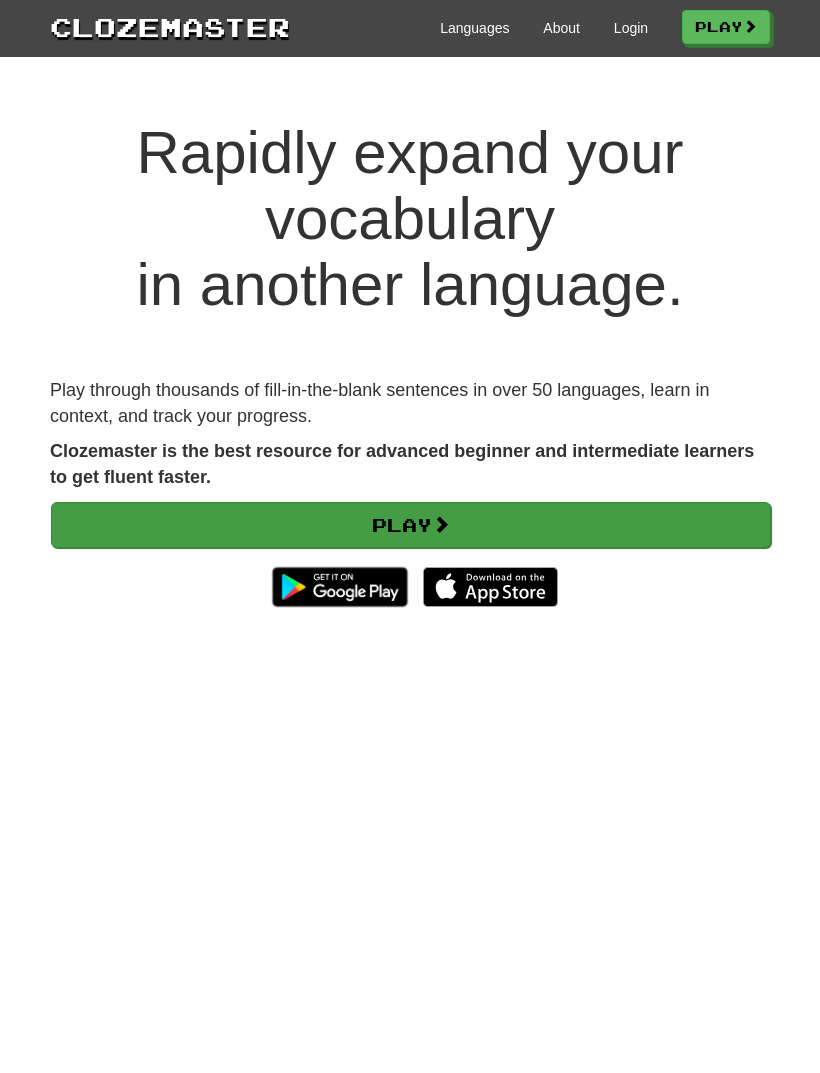 click on "Play" at bounding box center (411, 525) 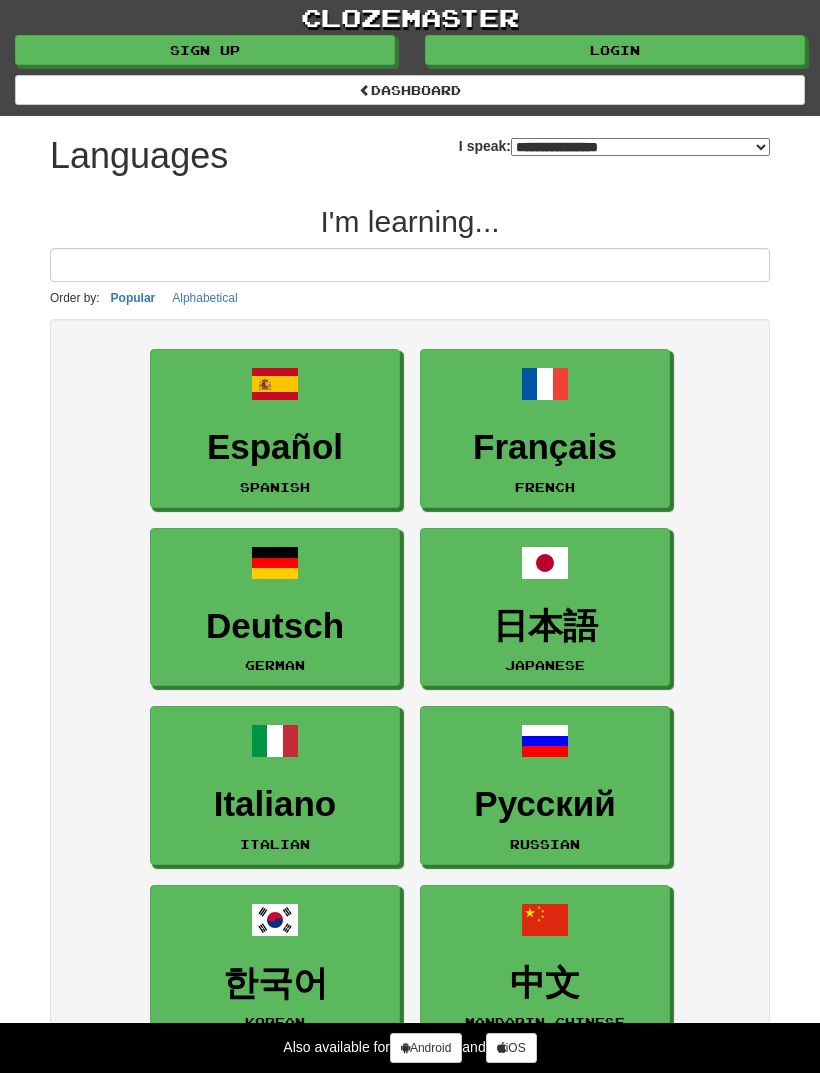 select on "*******" 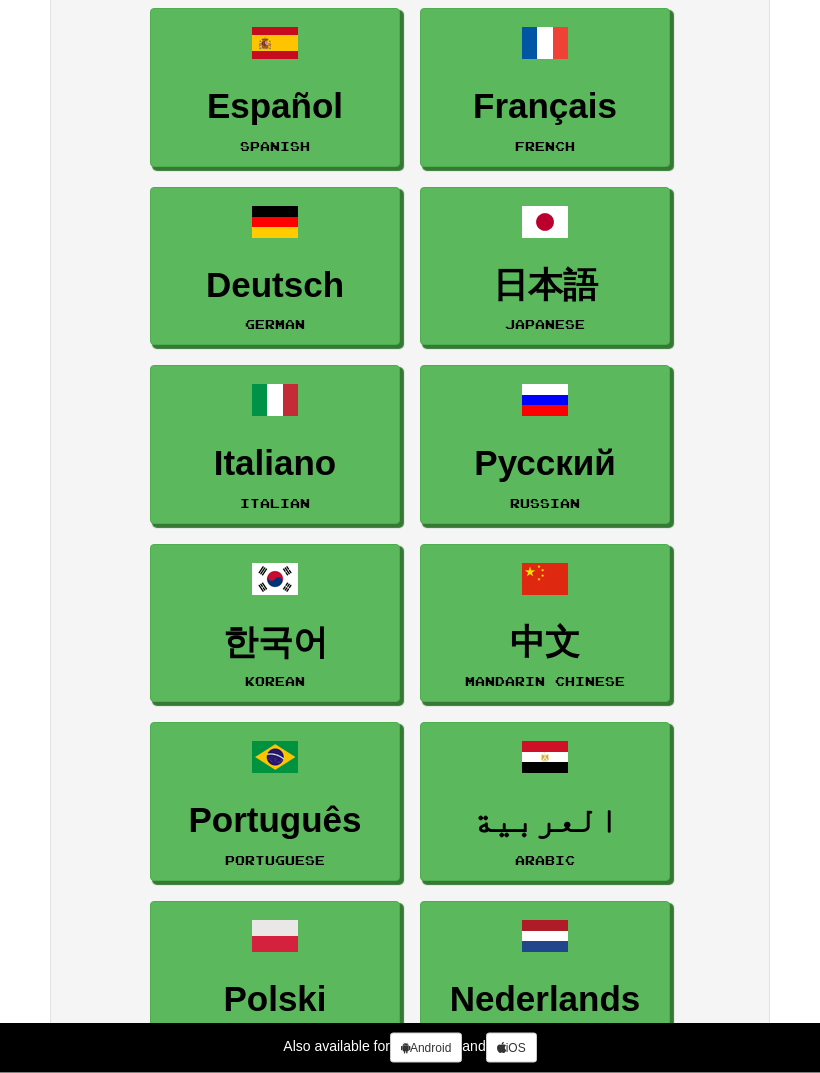 scroll, scrollTop: 341, scrollLeft: 0, axis: vertical 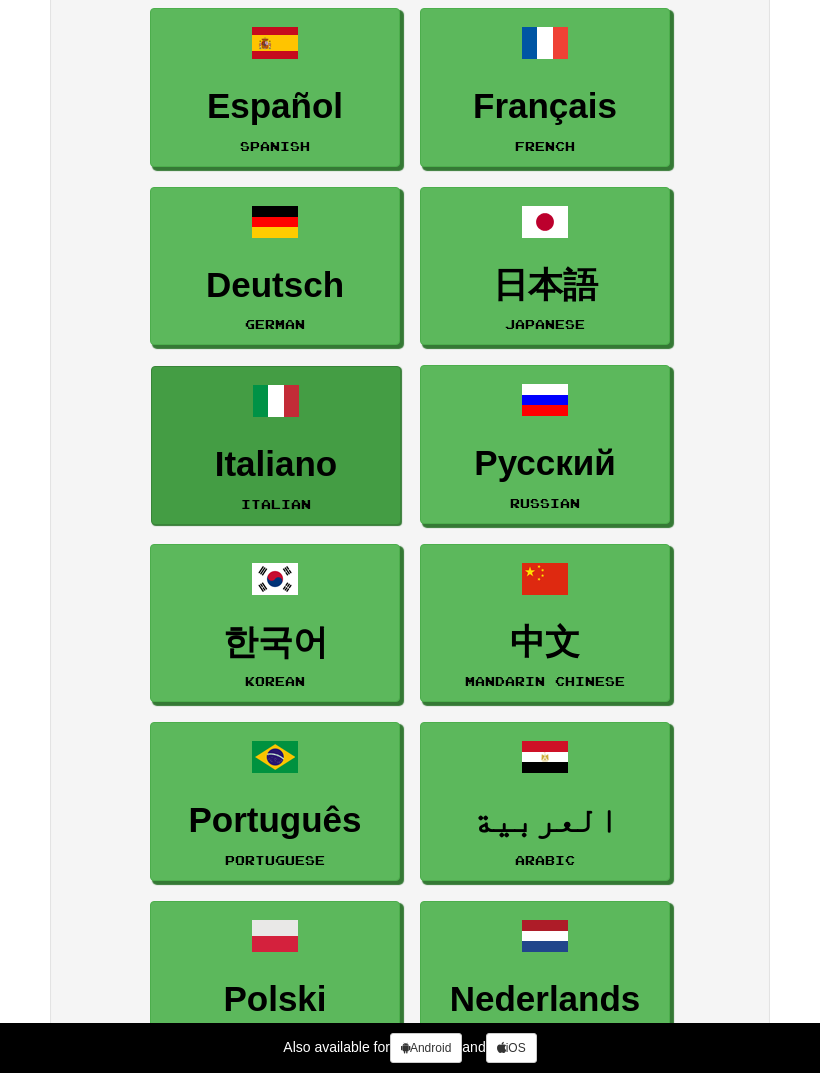 click on "Italiano" at bounding box center (276, 464) 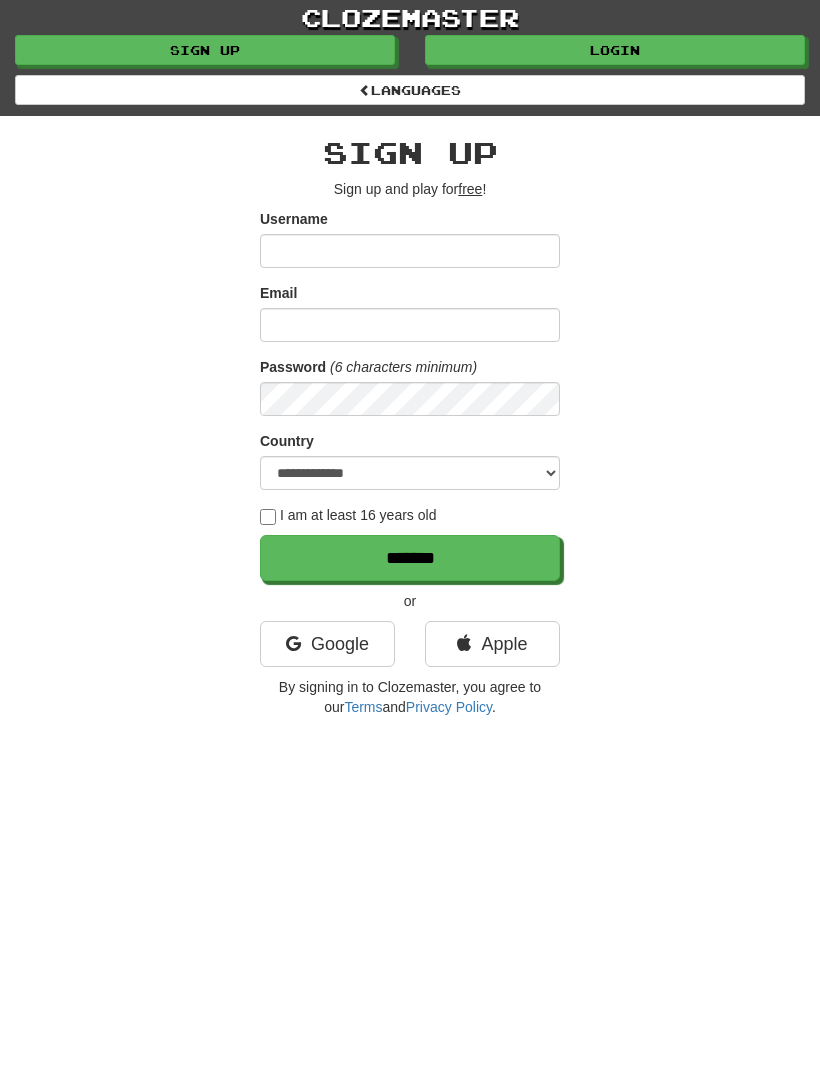 scroll, scrollTop: 0, scrollLeft: 0, axis: both 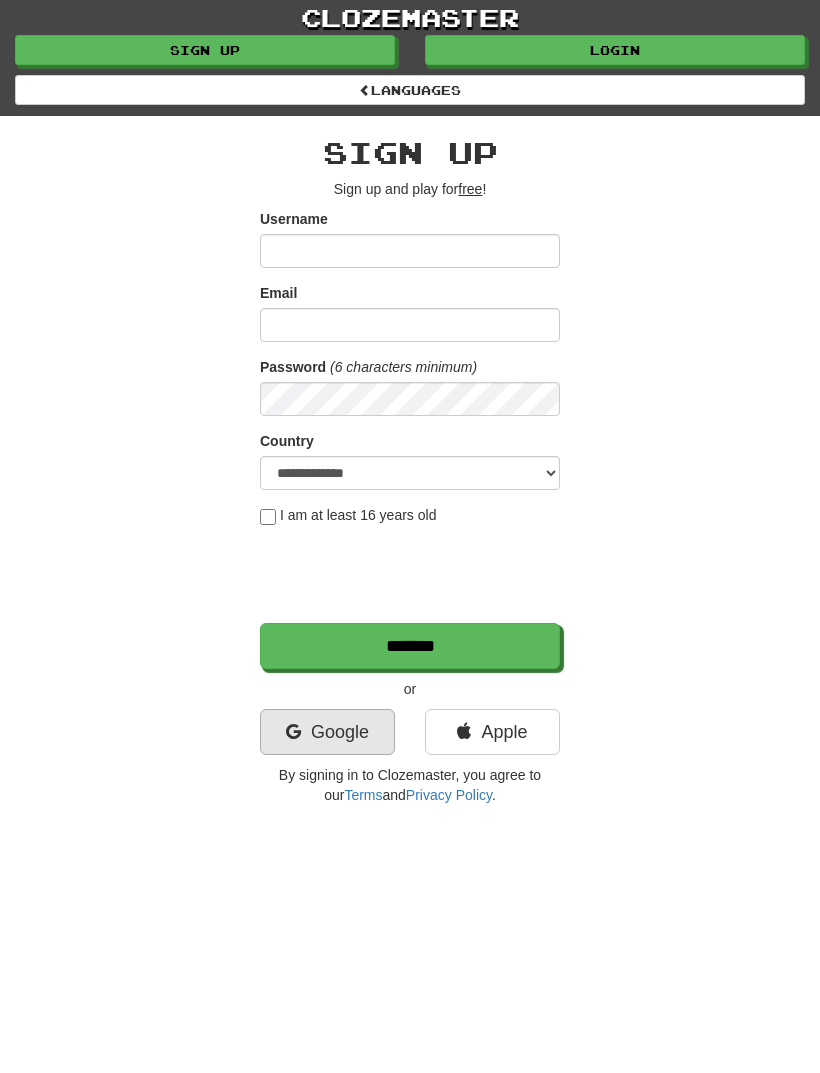 click on "Google" at bounding box center (327, 732) 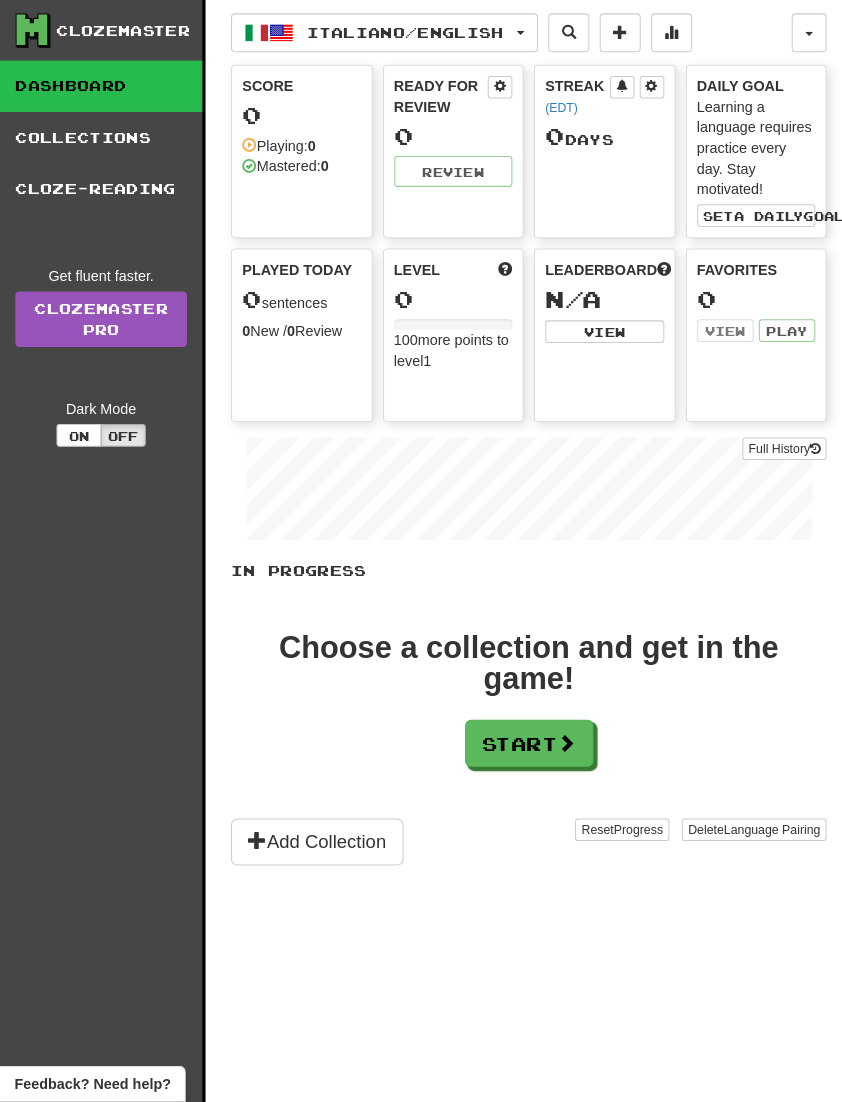 scroll, scrollTop: 3, scrollLeft: 0, axis: vertical 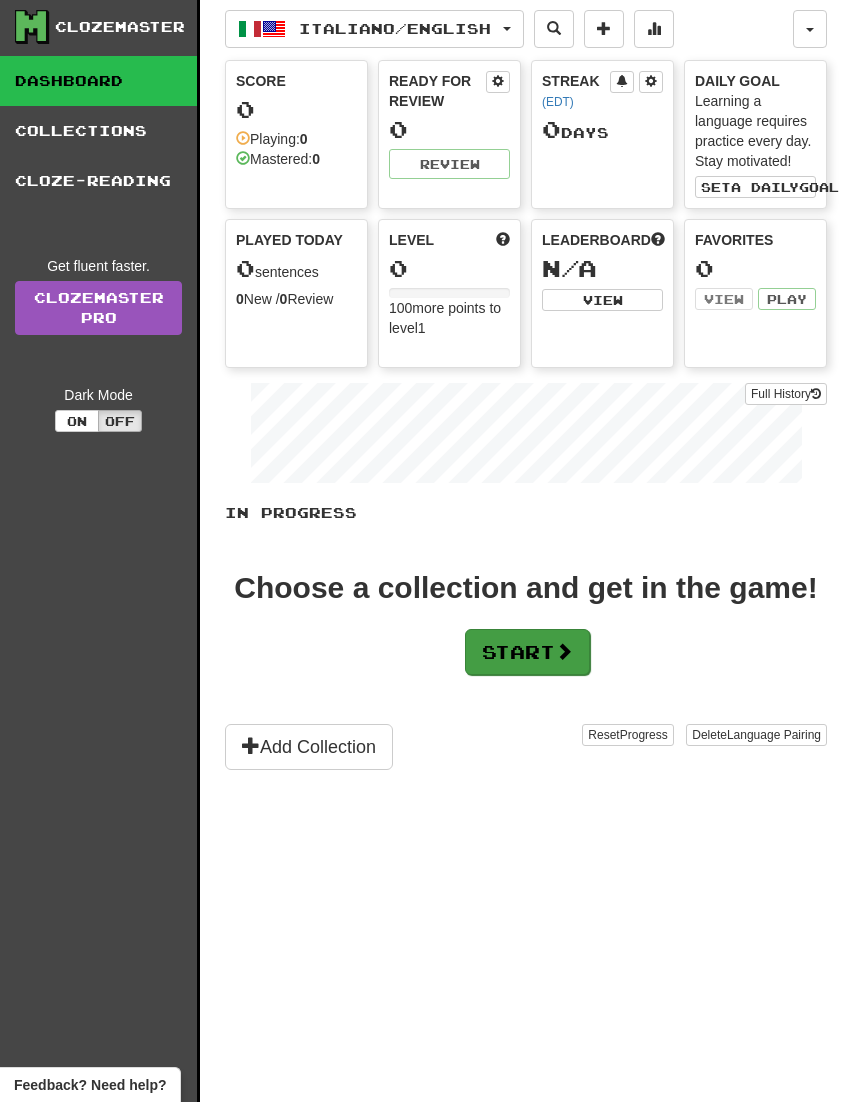 click at bounding box center [564, 651] 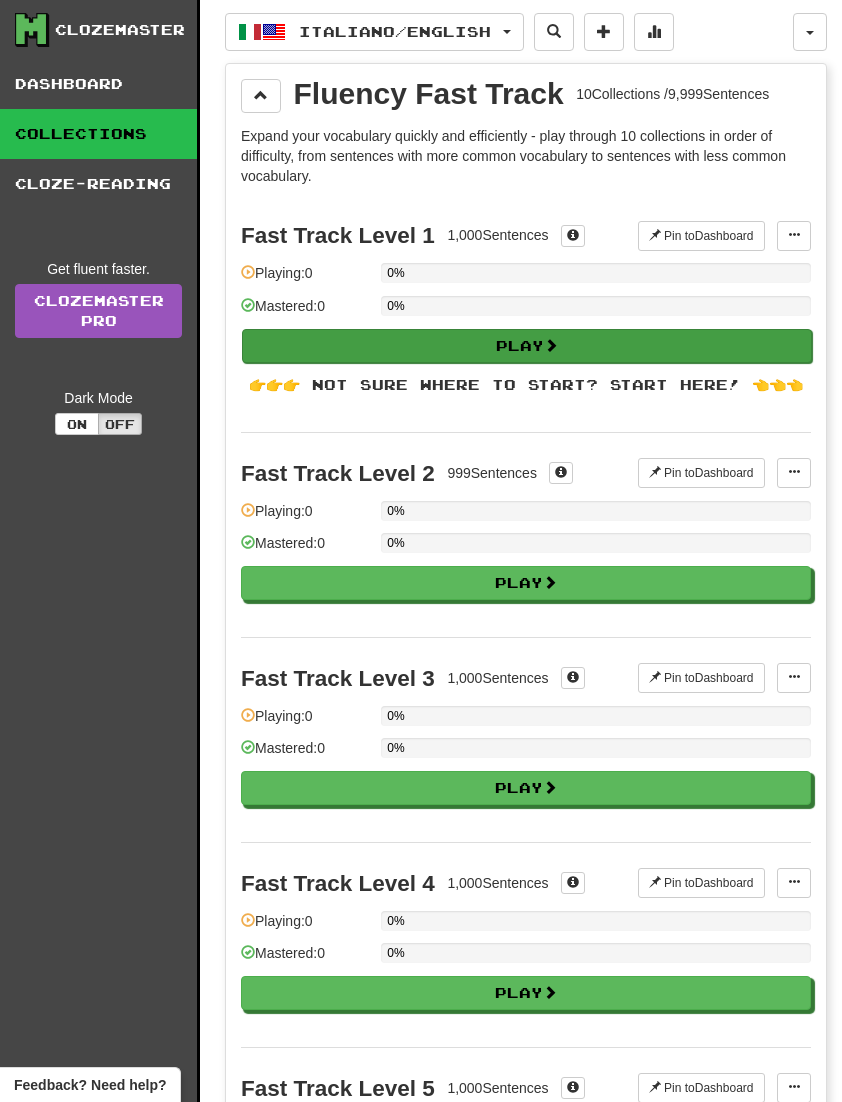 click on "Play" at bounding box center [527, 346] 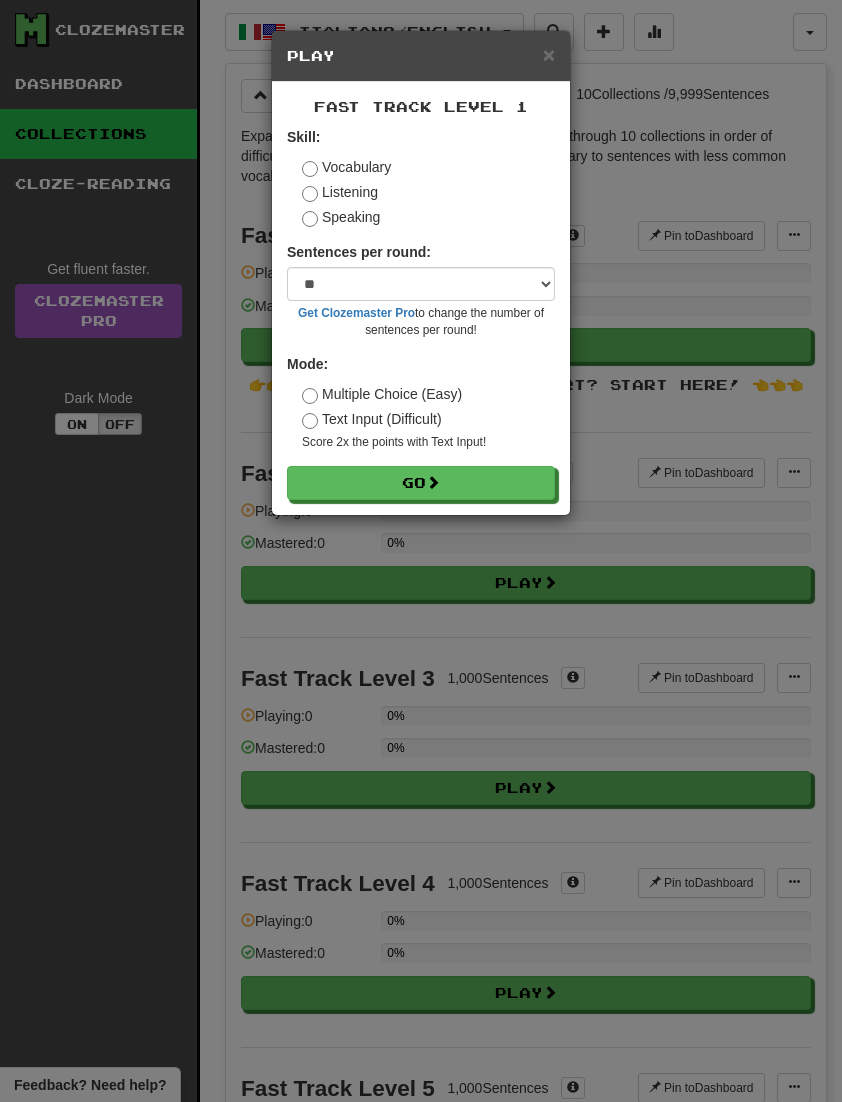 click on "Skill: Vocabulary Listening Speaking Sentences per round: * ** ** ** ** ** *** ******** Get Clozemaster Pro  to change the number of sentences per round! Mode: Multiple Choice (Easy) Text Input (Difficult) Score 2x the points with Text Input ! Go" at bounding box center (421, 313) 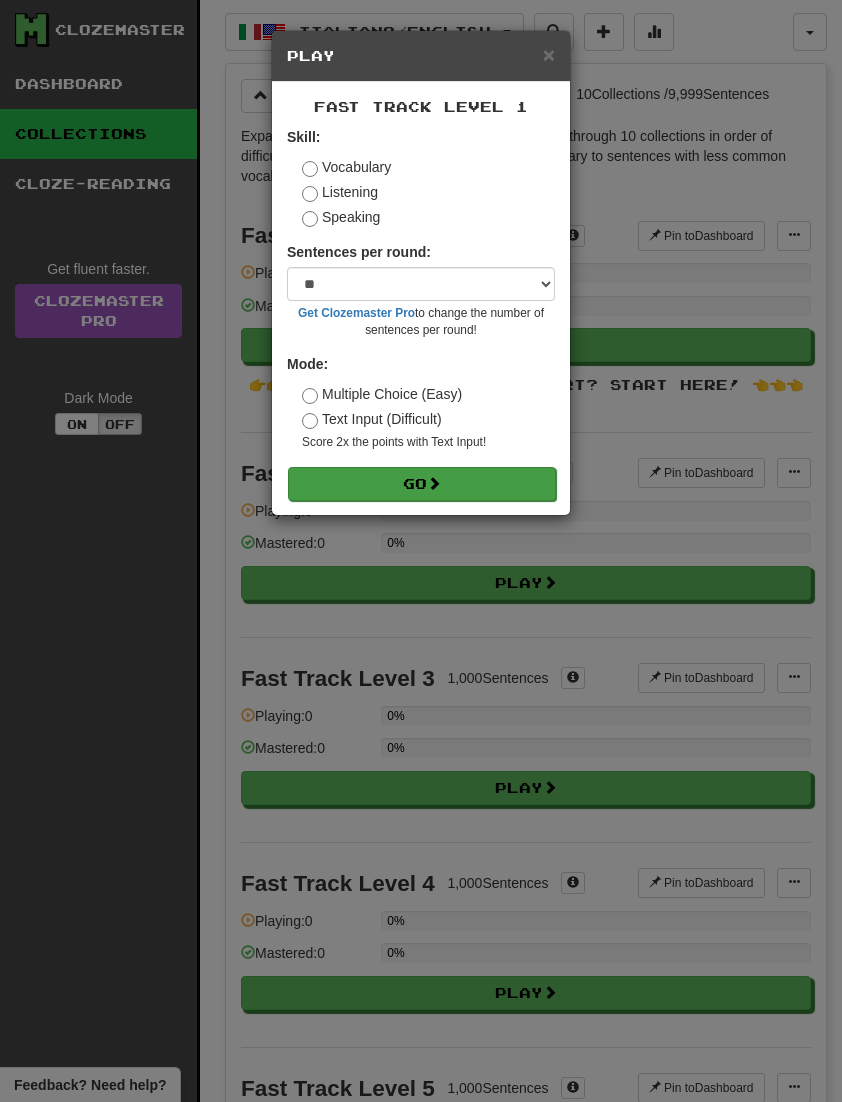 click on "Go" at bounding box center (422, 484) 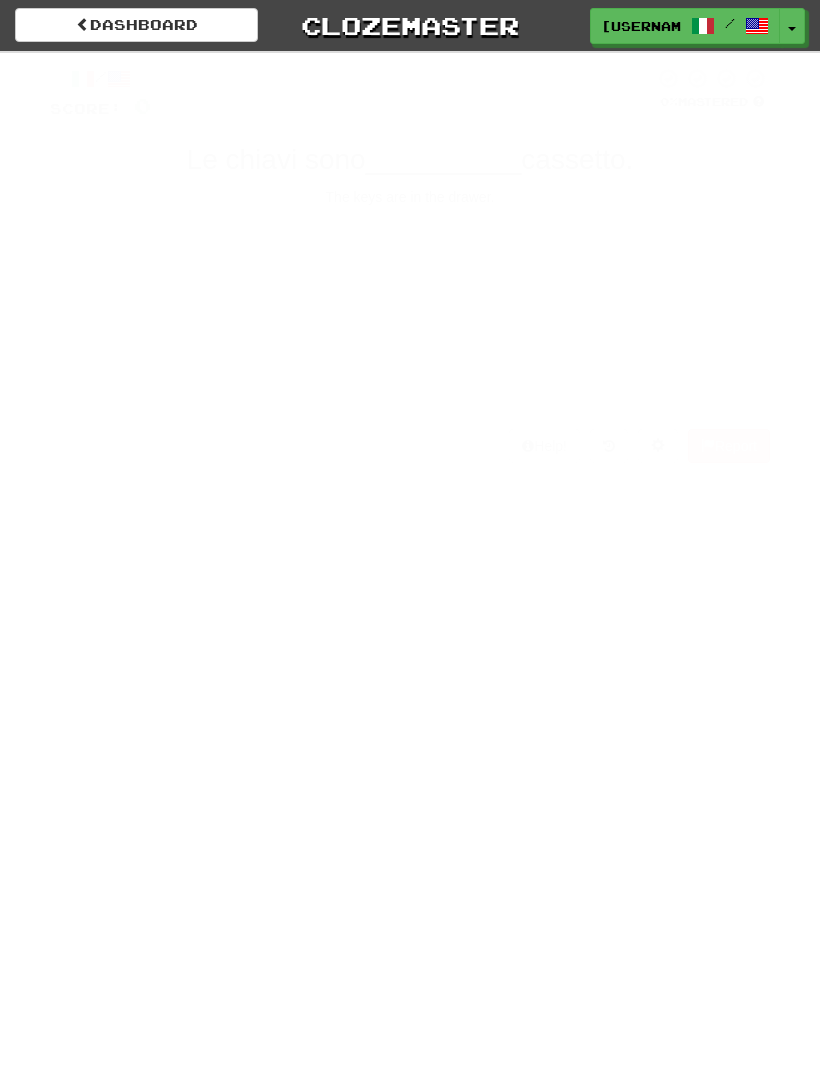 scroll, scrollTop: 0, scrollLeft: 0, axis: both 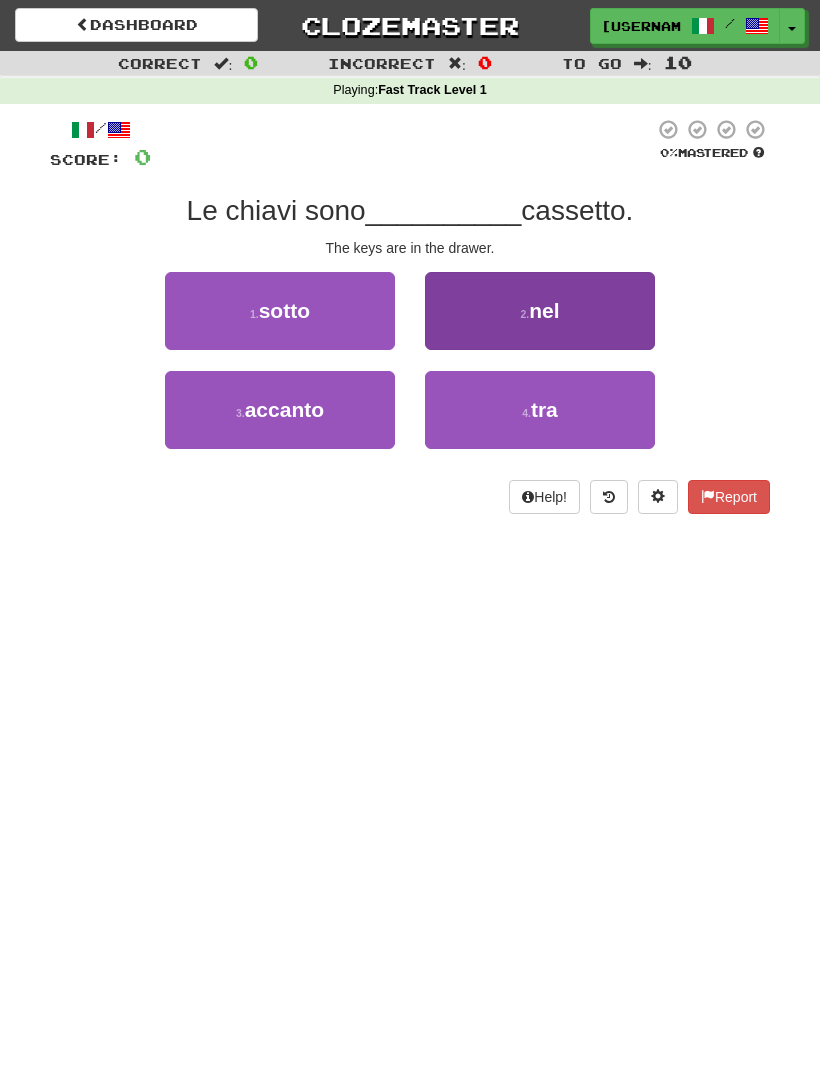 click on "2 .  nel" at bounding box center (540, 311) 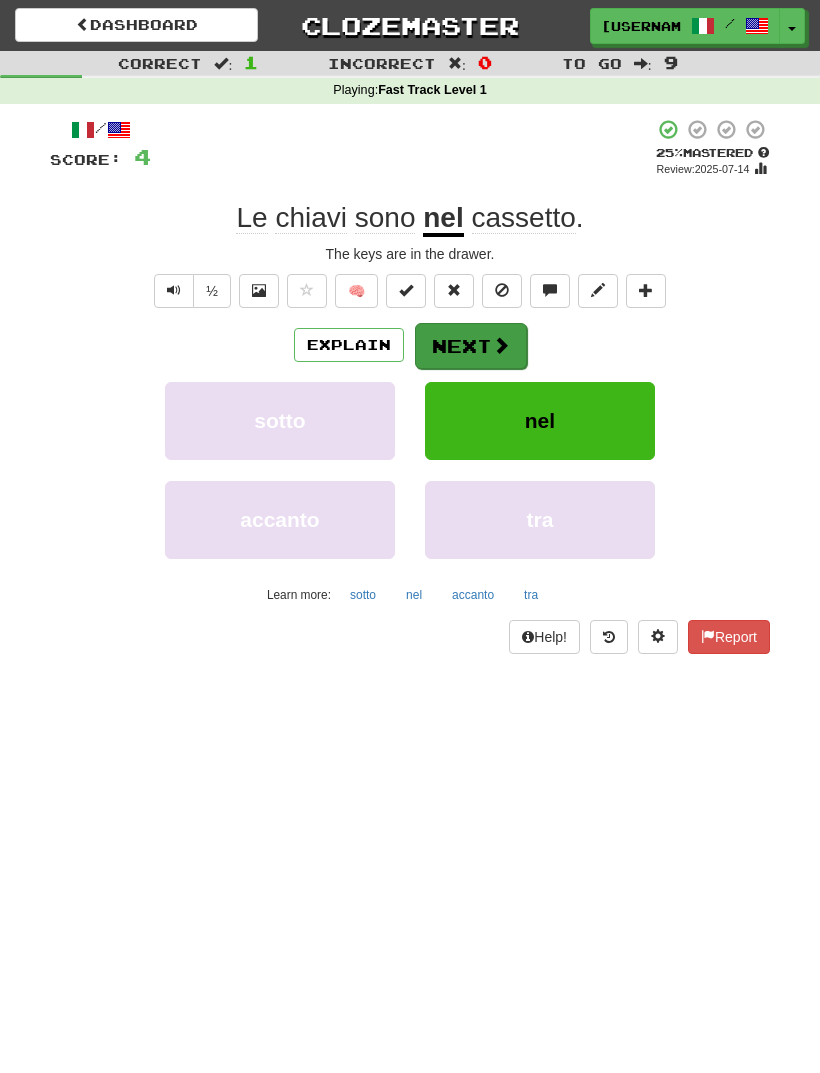click at bounding box center (501, 345) 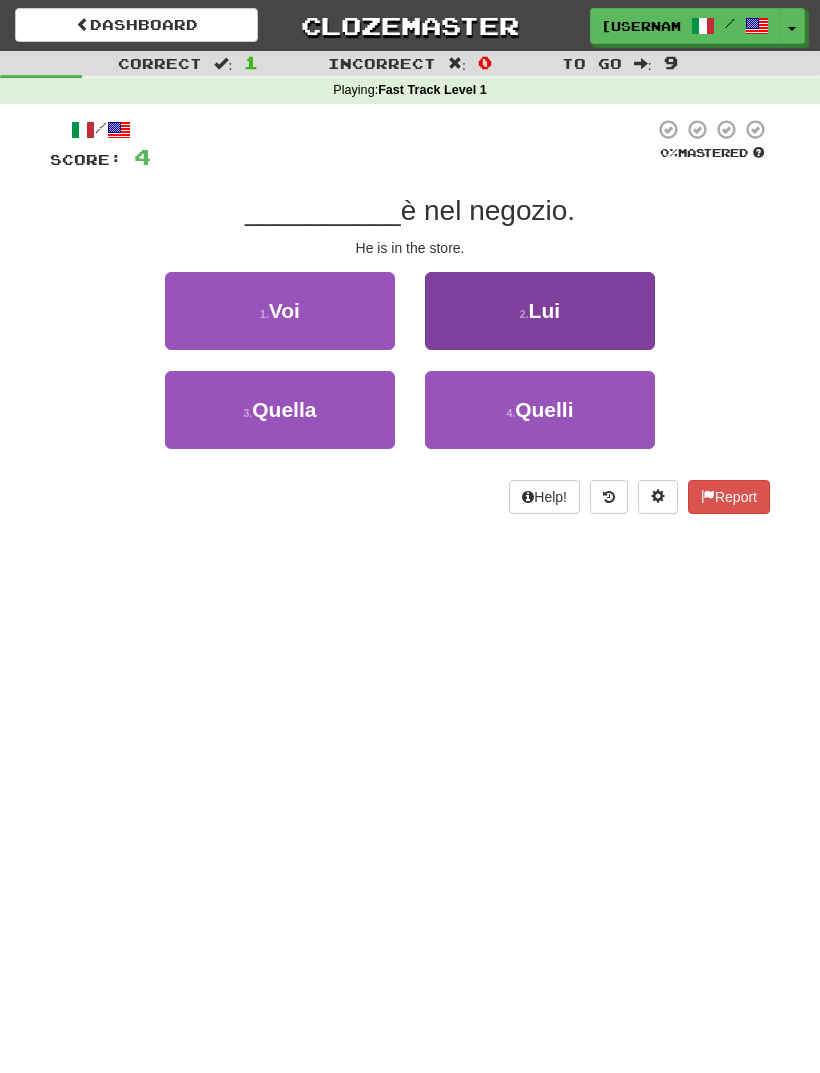 click on "2 .  Lui" at bounding box center (540, 311) 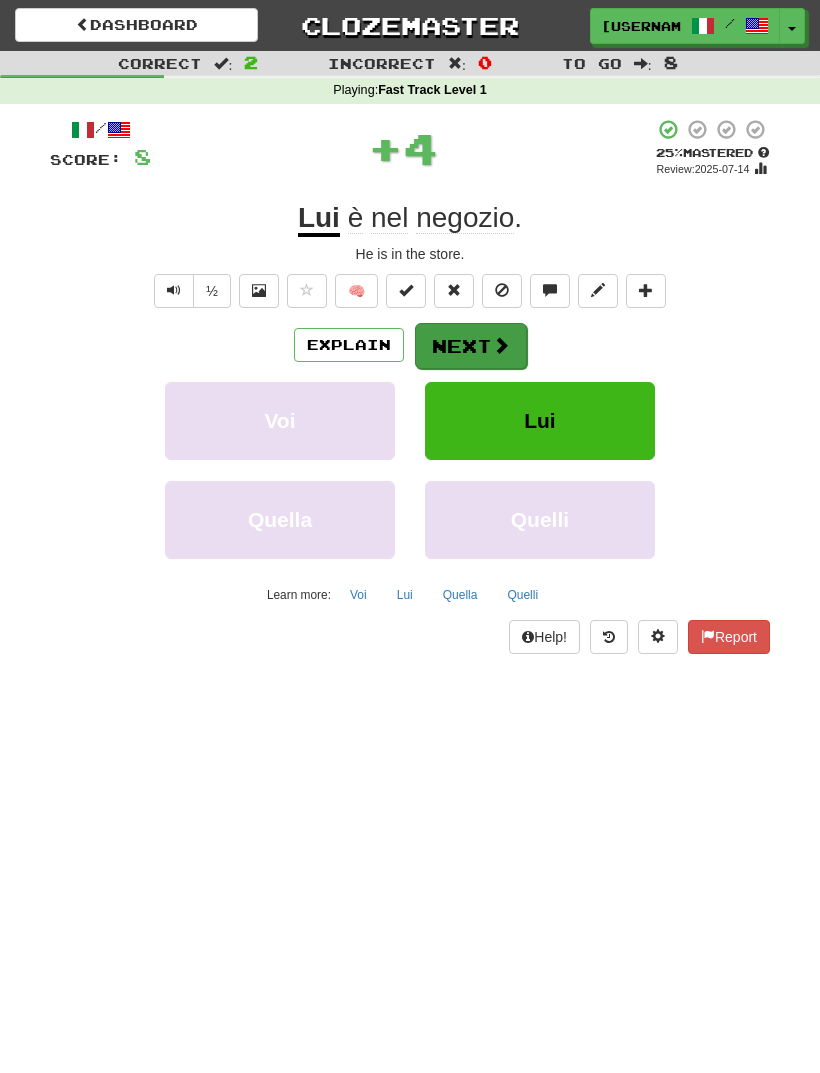 click on "Next" at bounding box center [471, 346] 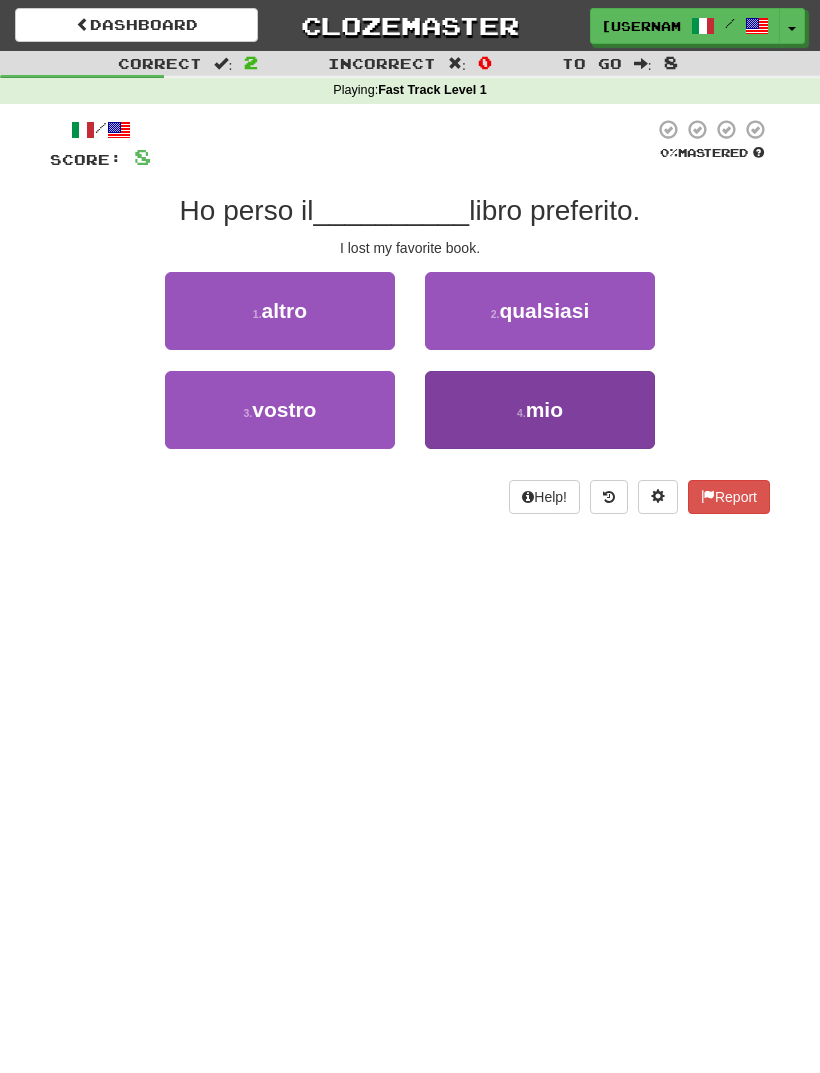 click on "4 .  mio" at bounding box center [540, 410] 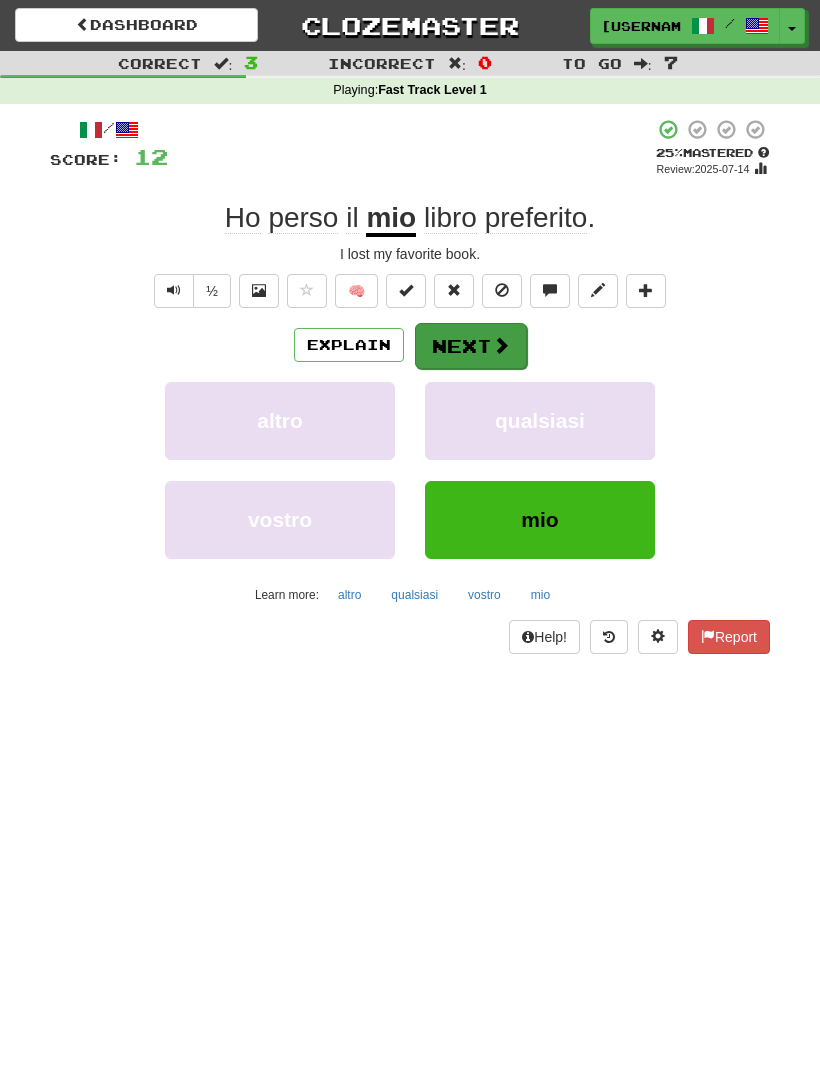 click at bounding box center (501, 345) 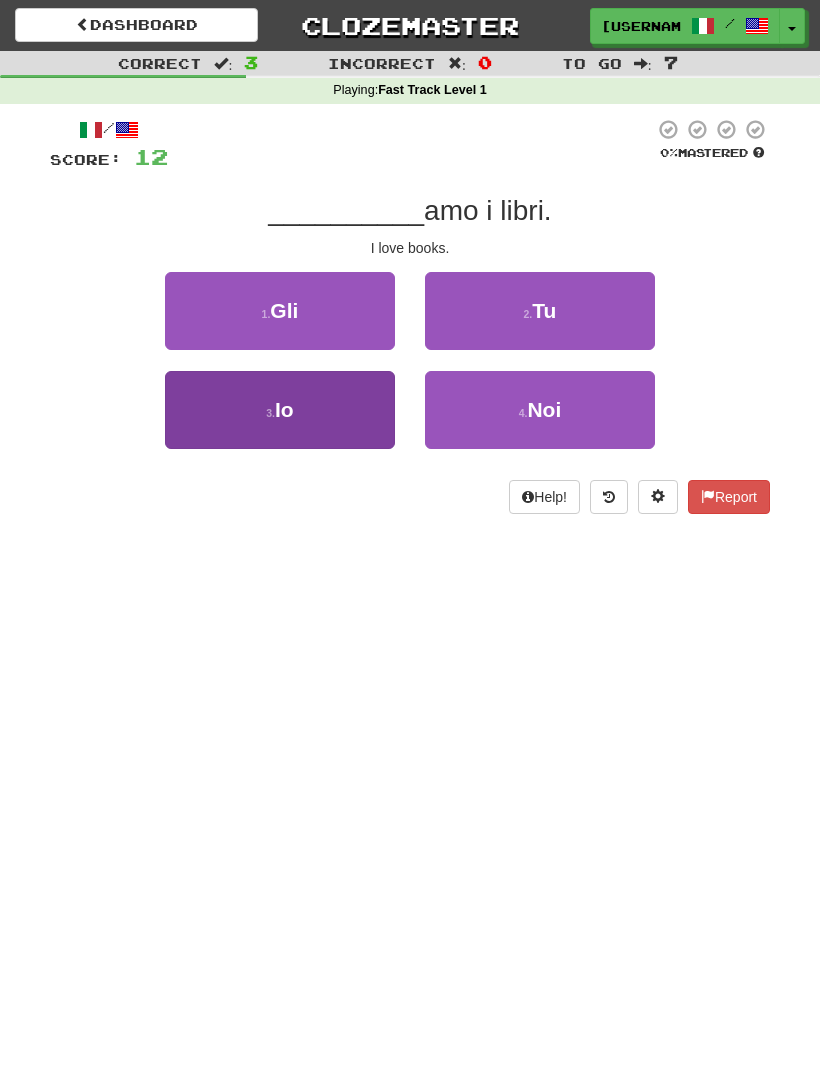 click on "3 .  Io" at bounding box center [280, 410] 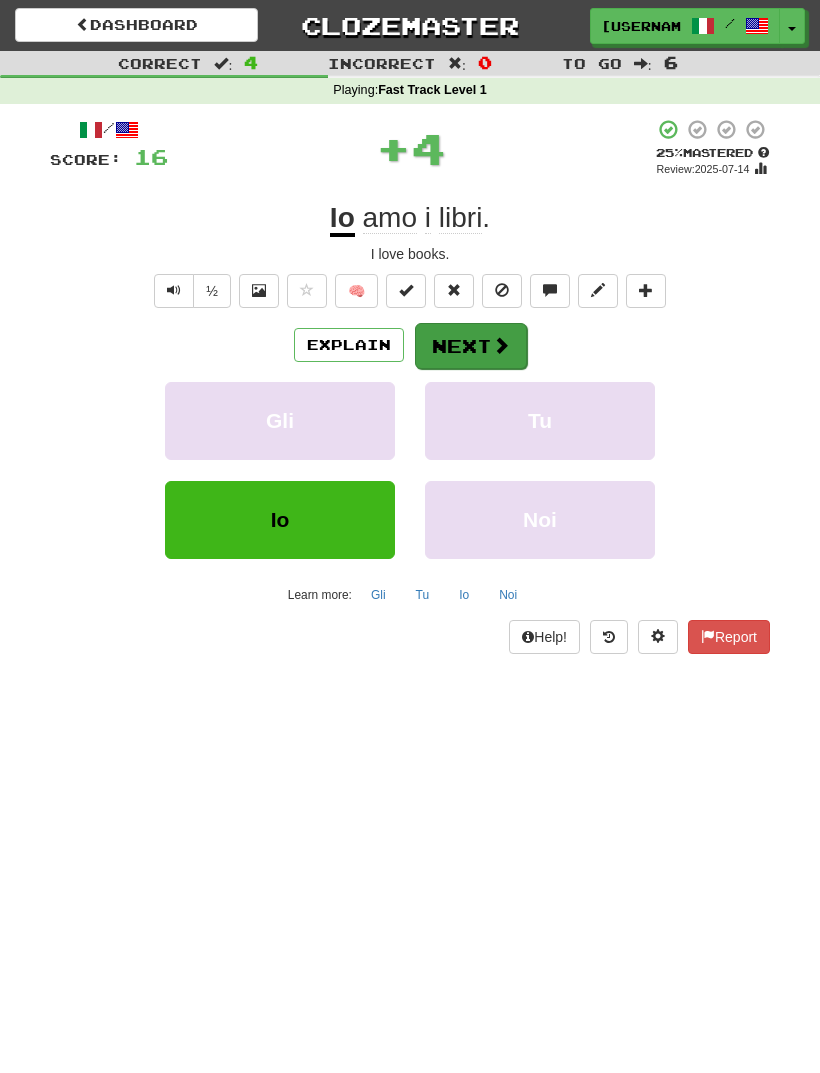 click on "Next" at bounding box center [471, 346] 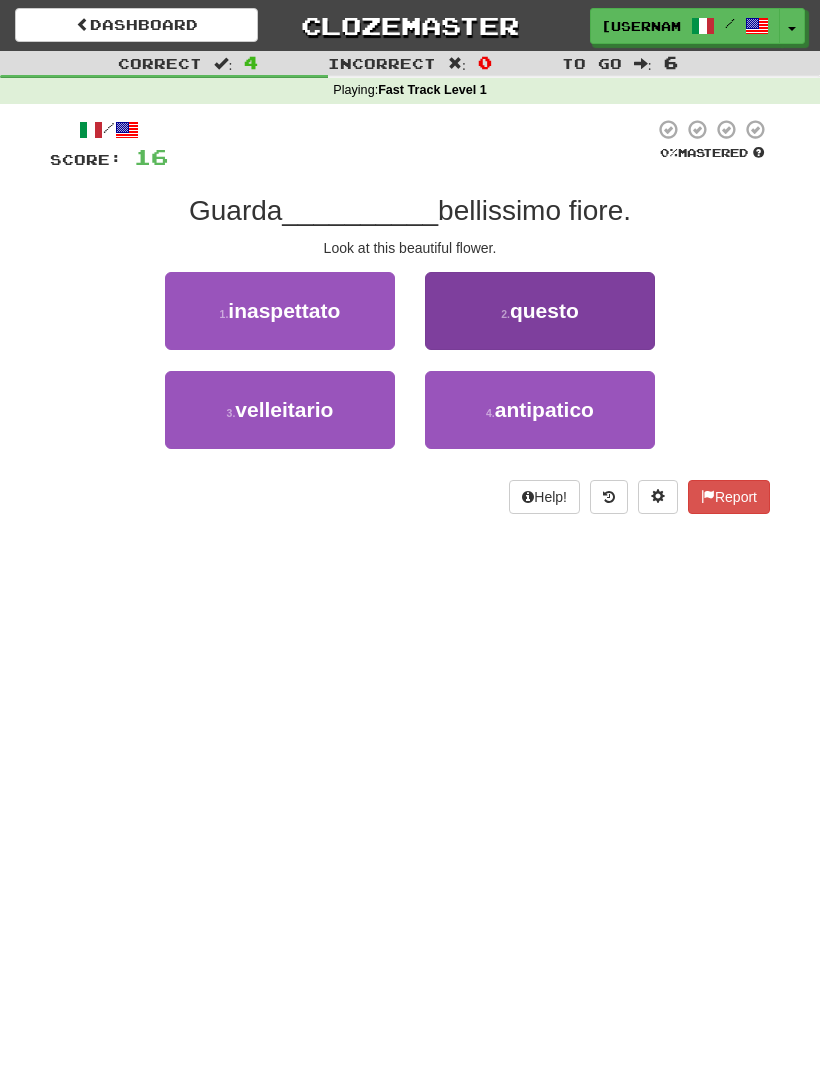 click on "2 .  questo" at bounding box center (540, 311) 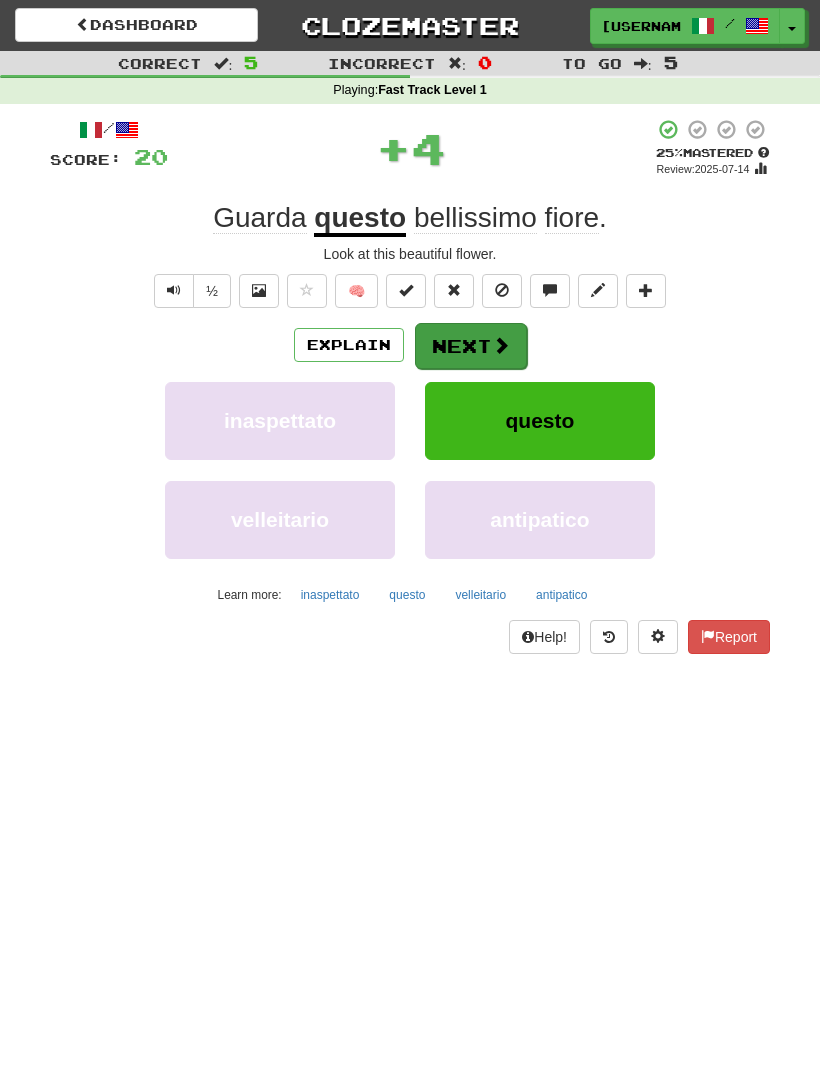 click on "Next" at bounding box center [471, 346] 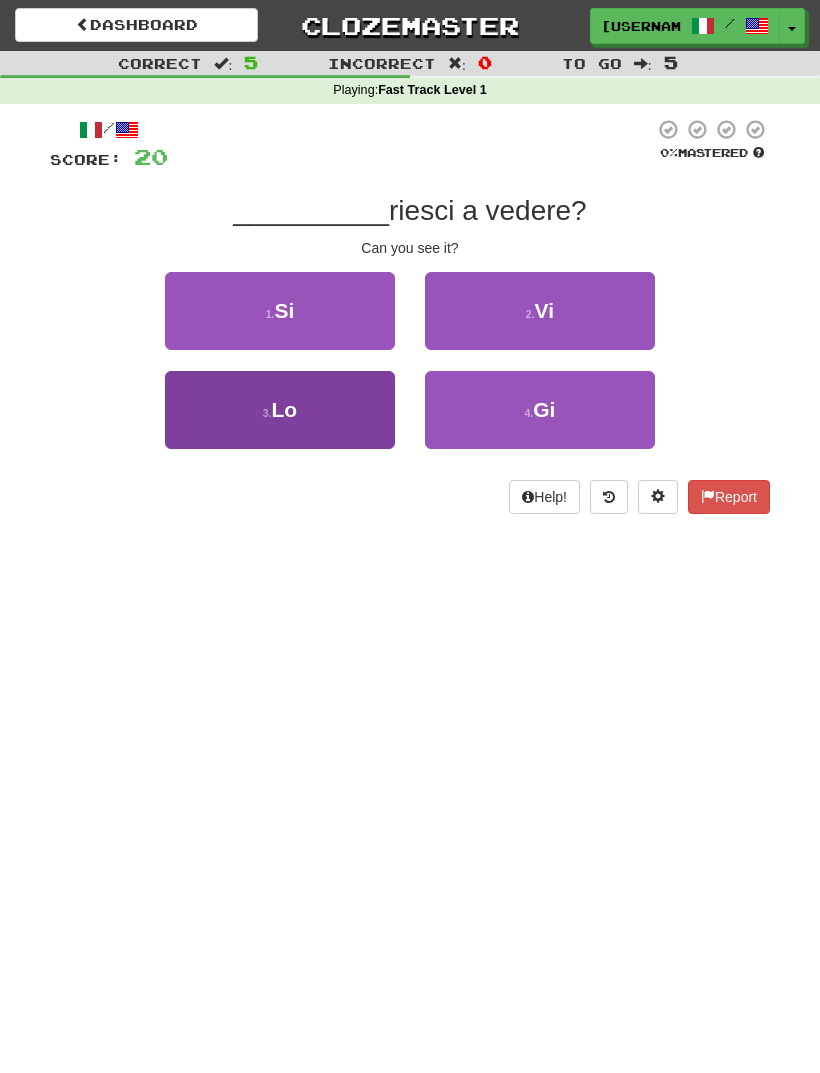 click on "3 .  Lo" at bounding box center (280, 410) 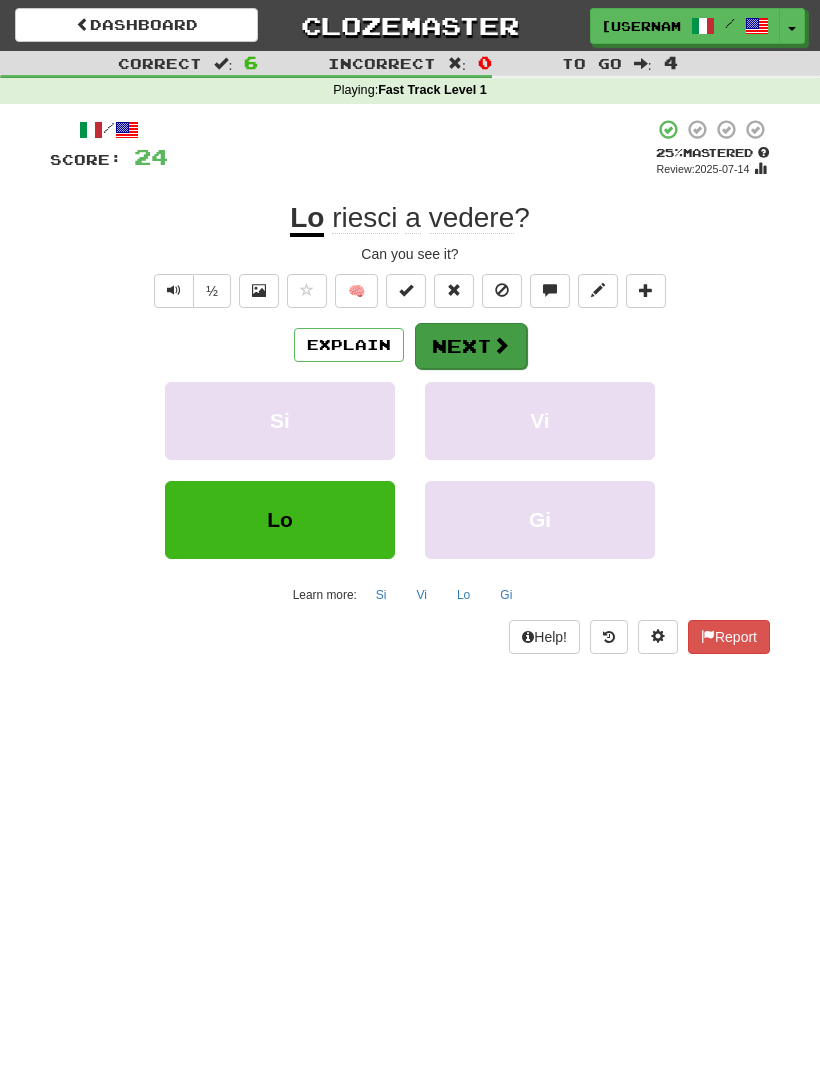 click on "Next" at bounding box center (471, 346) 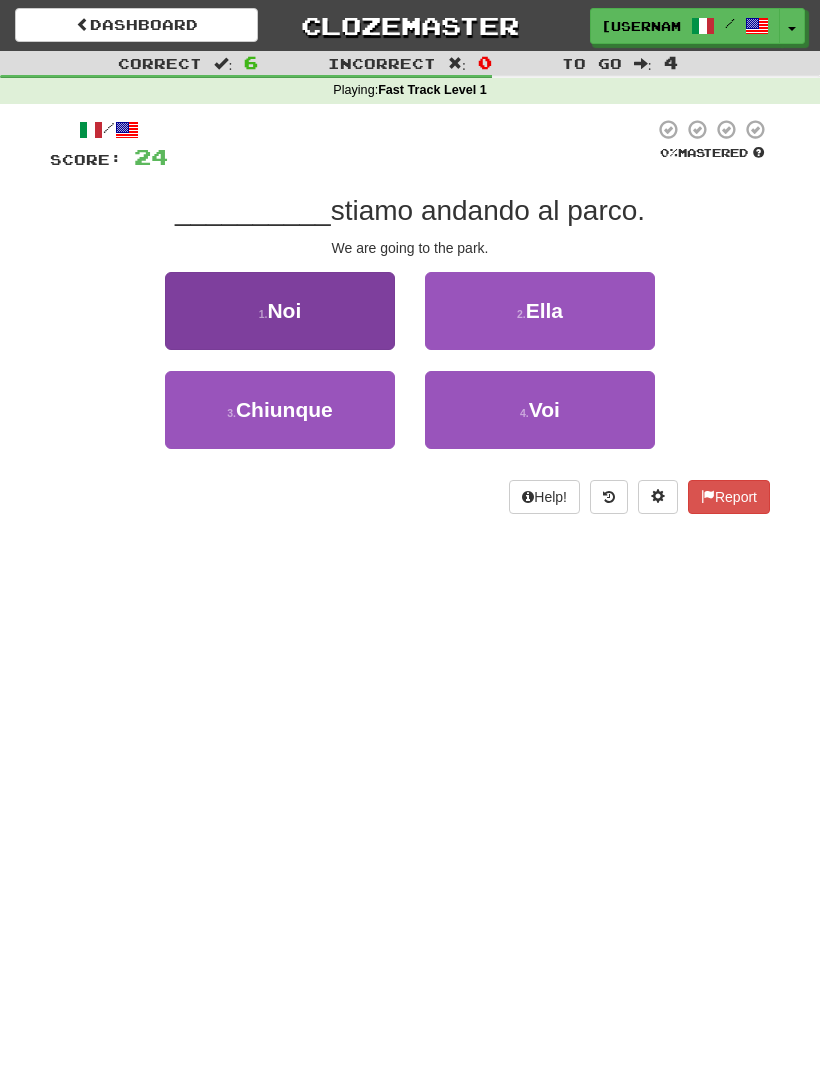 click on "1 .  Noi" at bounding box center (280, 311) 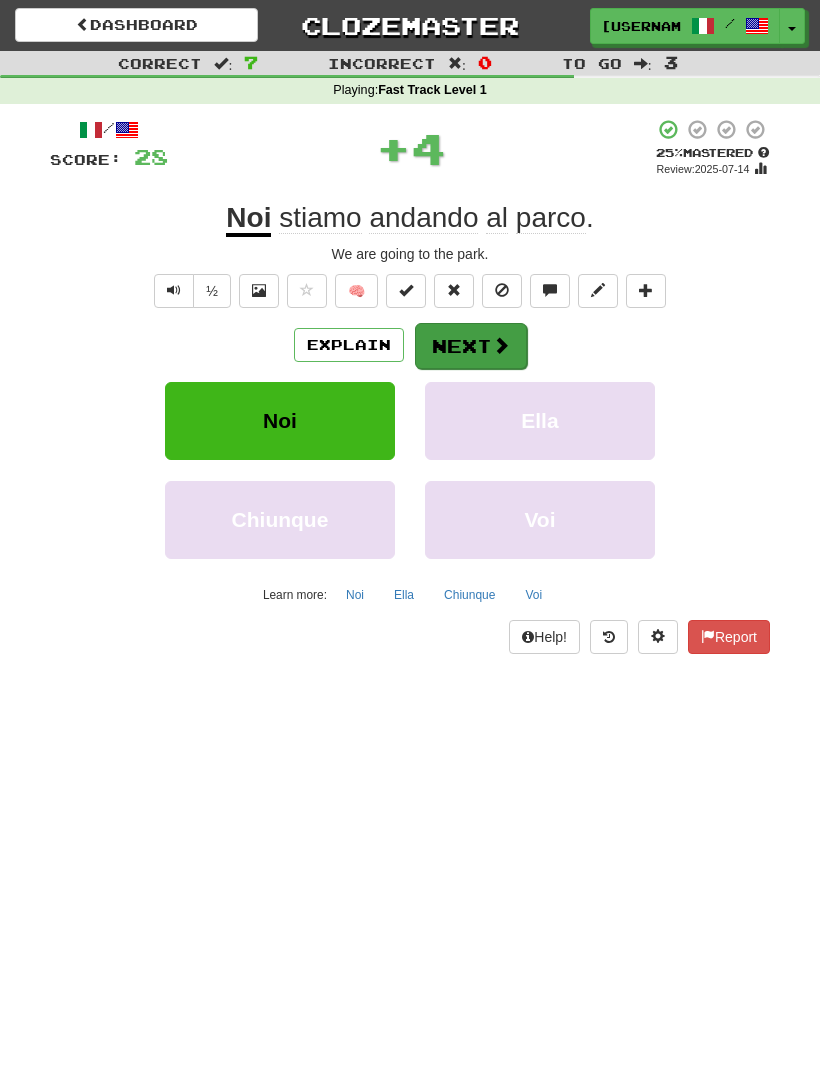 click on "Next" at bounding box center (471, 346) 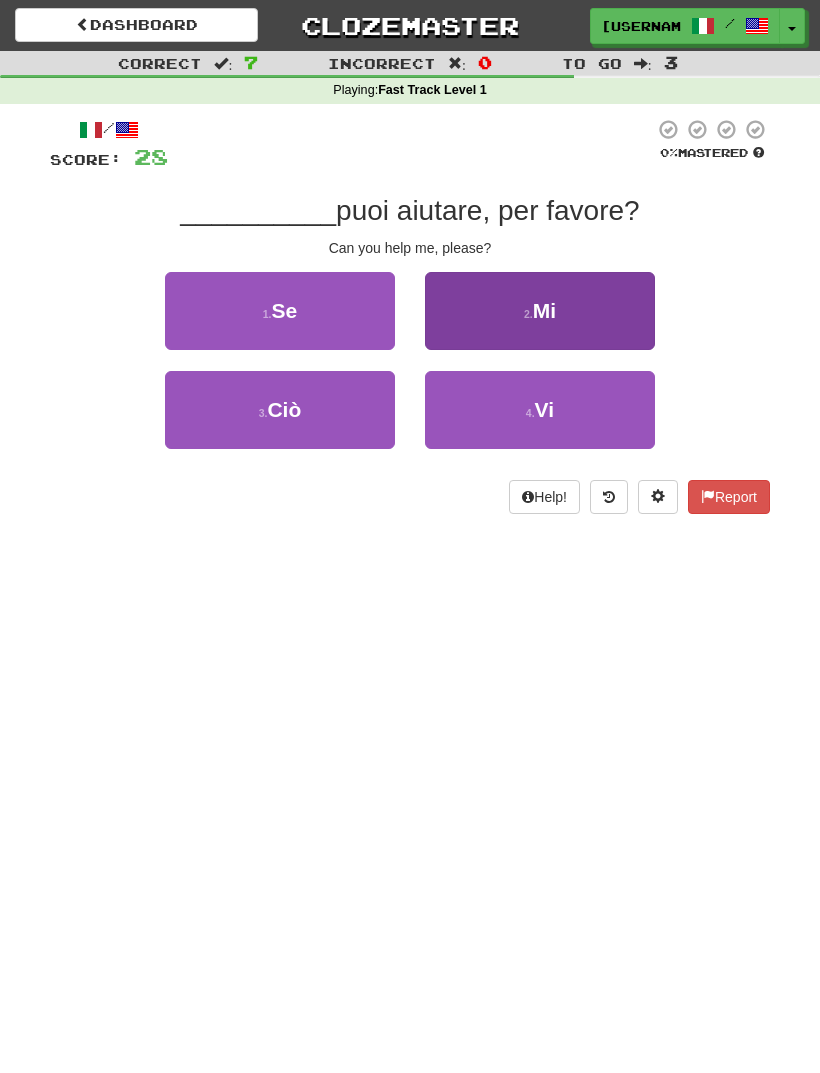 click on "2 .  Mi" at bounding box center [540, 311] 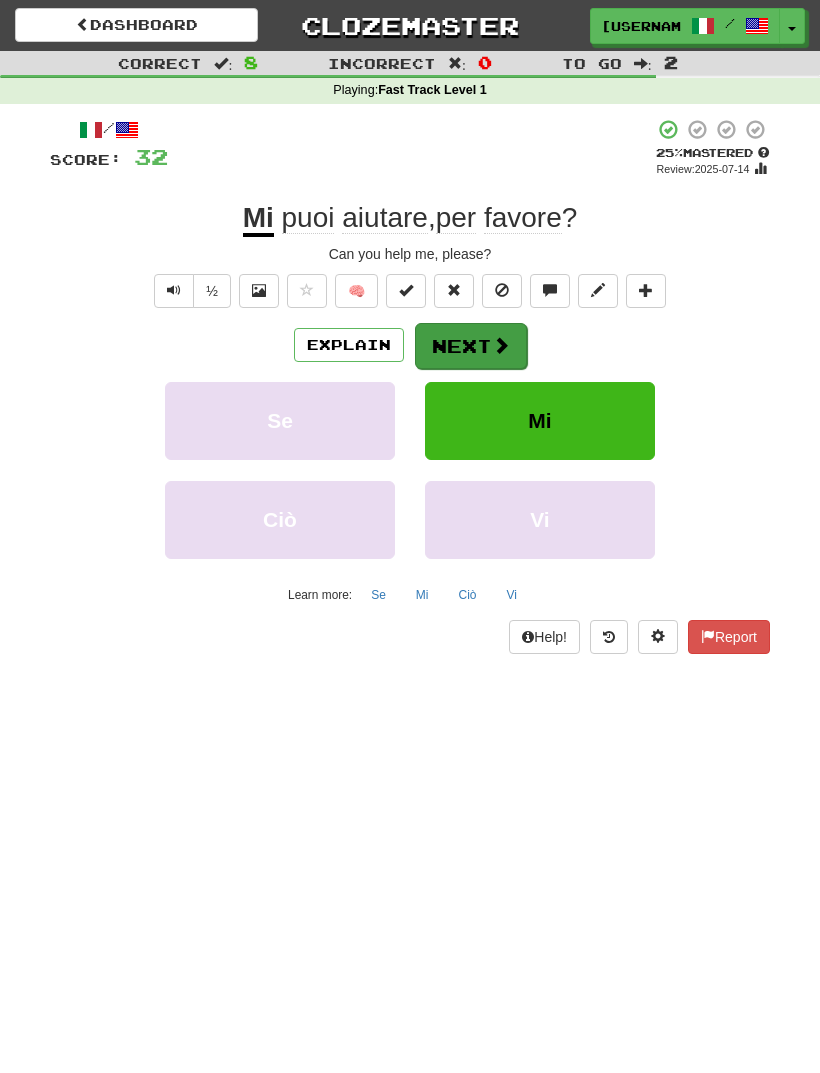click on "Next" at bounding box center [471, 346] 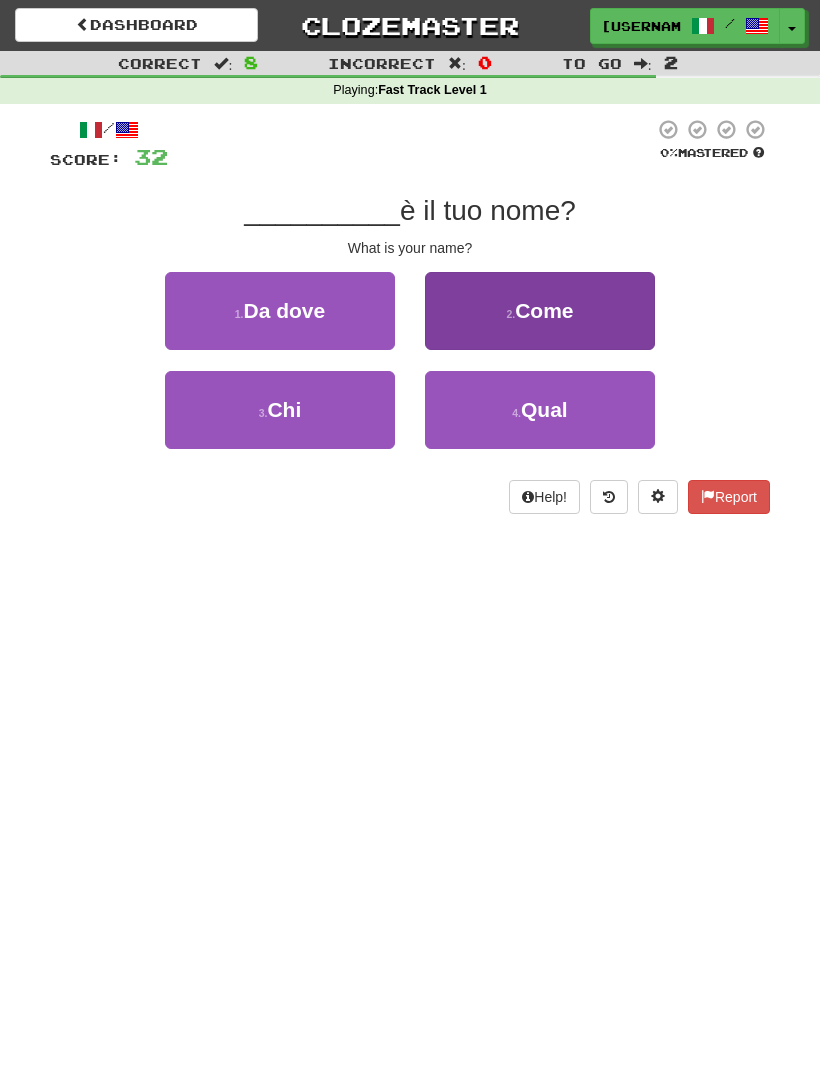 click on "Come" at bounding box center (544, 310) 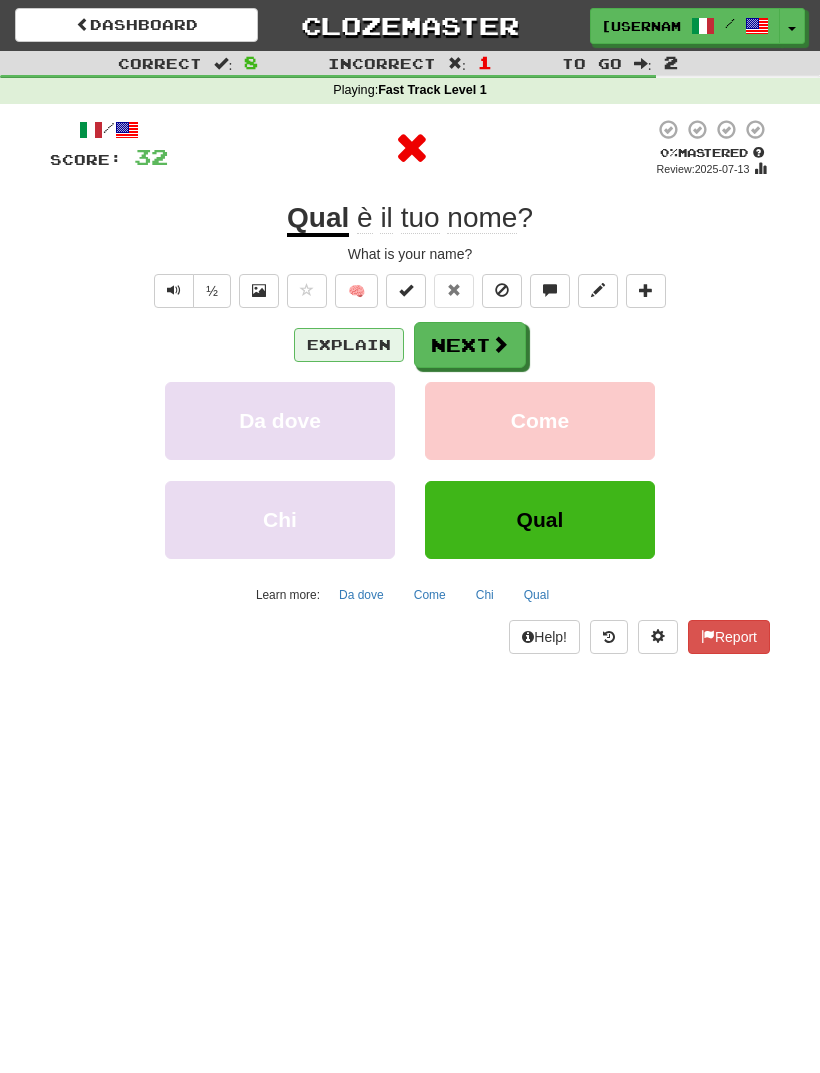 click on "Explain" at bounding box center (349, 345) 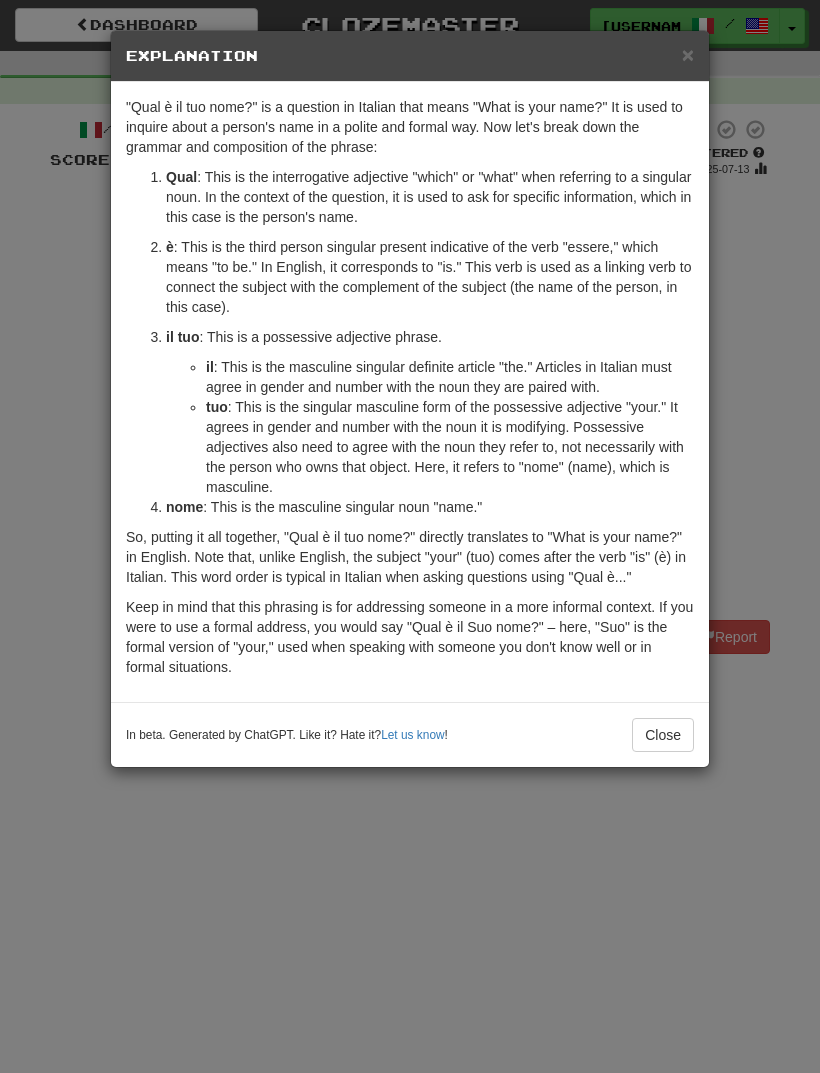 click on "× Explanation "Qual è il tuo nome?" is a question in Italian that means "What is your name?" It is used to inquire about a person's name in a polite and formal way. Now let's break down the grammar and composition of the phrase:
Qual : This is the interrogative adjective "which" or "what" when referring to a singular noun. In the context of the question, it is used to ask for specific information, which in this case is the person's name.
è : This is the third person singular present indicative of the verb "essere," which means "to be." In English, it corresponds to "is." This verb is used as a linking verb to connect the subject with the complement of the subject (the name of the person, in this case).
il tuo : This is a possessive adjective phrase.
il : This is the masculine singular definite article "the." Articles in Italian must agree in gender and number with the noun they are paired with.
tuo
nome : This is the masculine singular noun "name."
Let us know !" at bounding box center [410, 536] 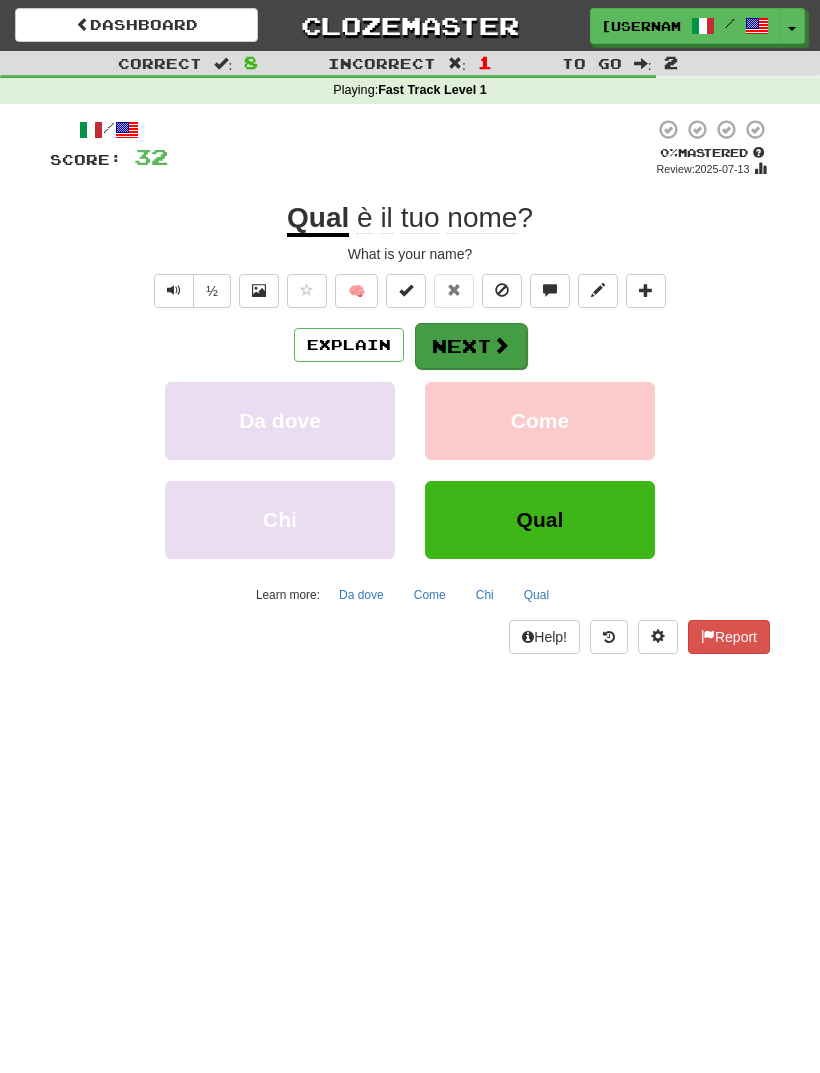 click on "Next" at bounding box center [471, 346] 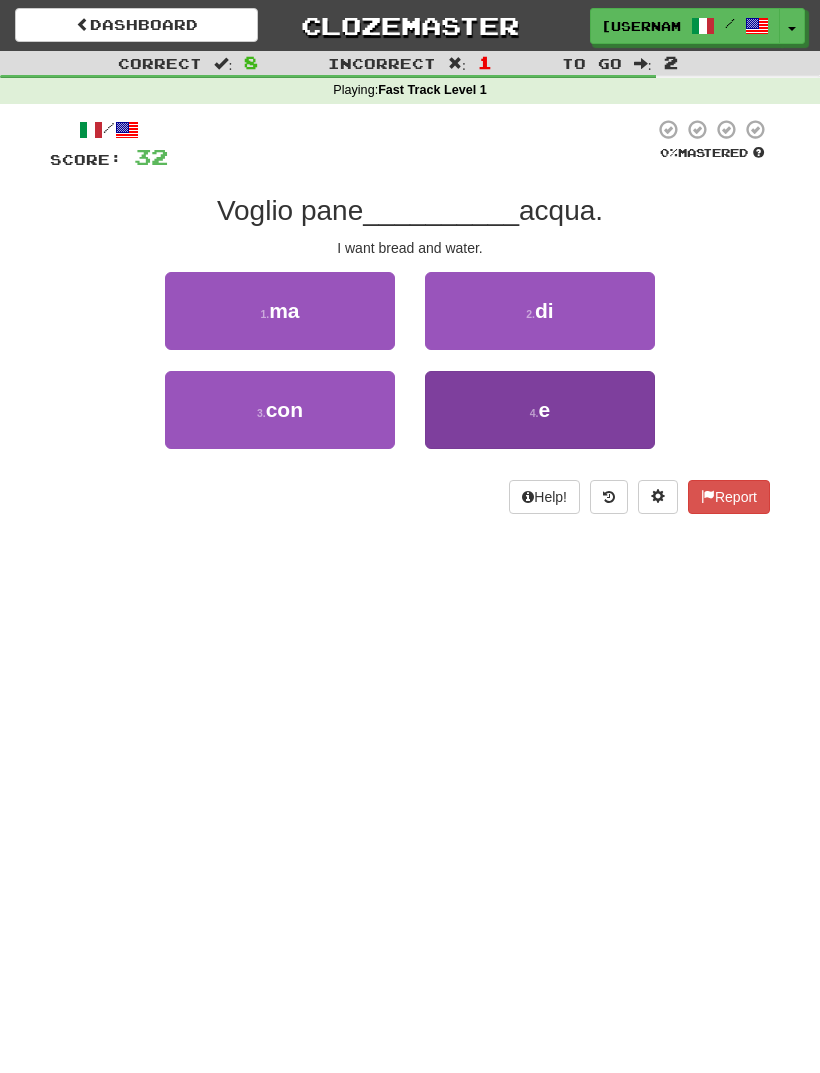 click on "4 .  e" at bounding box center (540, 410) 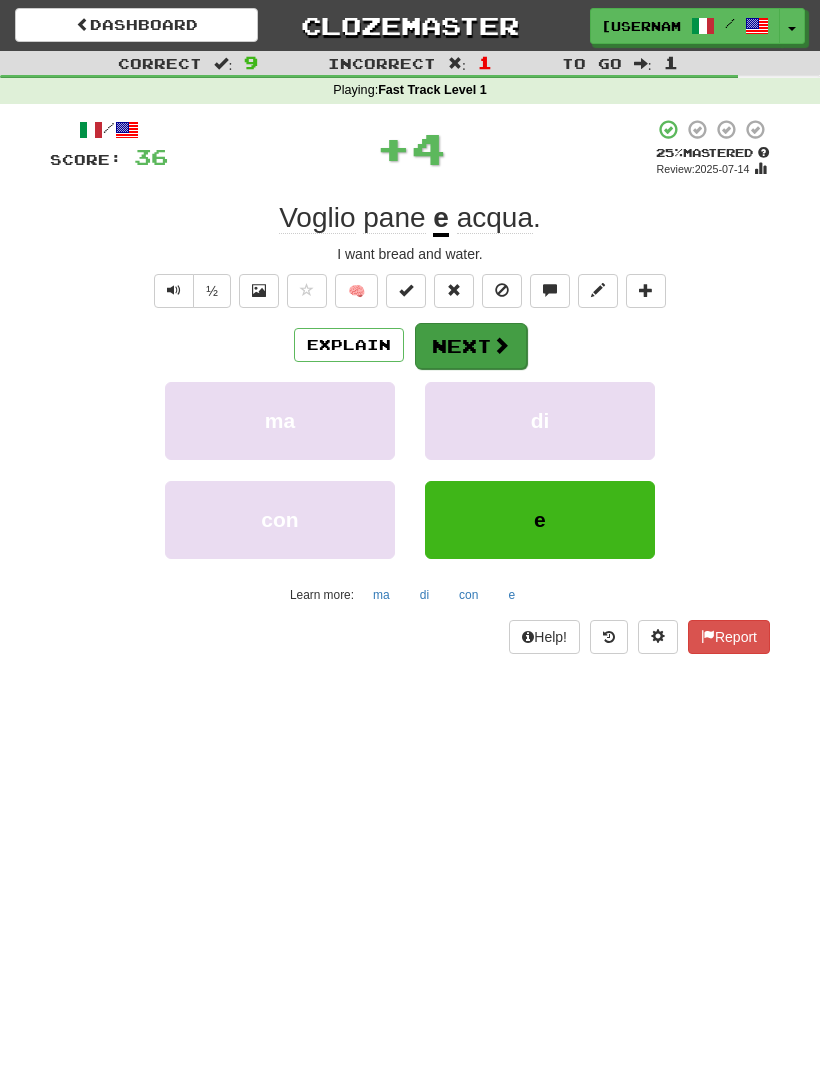 click at bounding box center (501, 345) 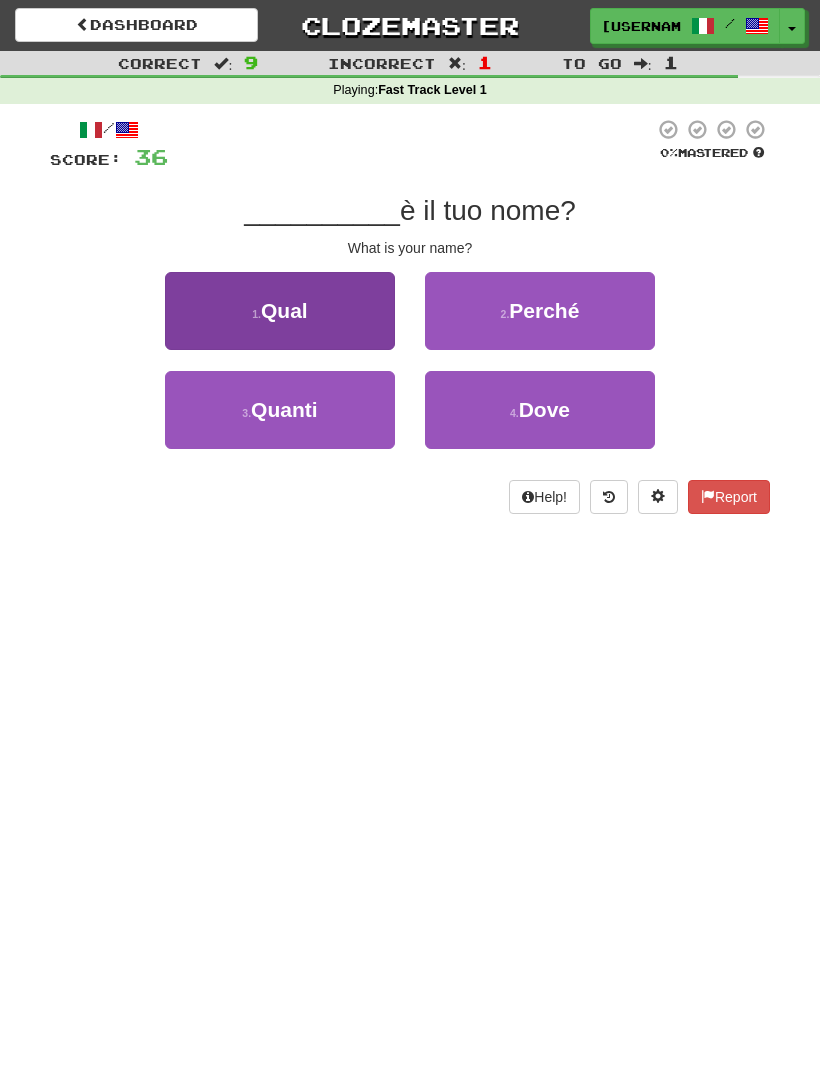 click on "1 .  Qual" at bounding box center (280, 311) 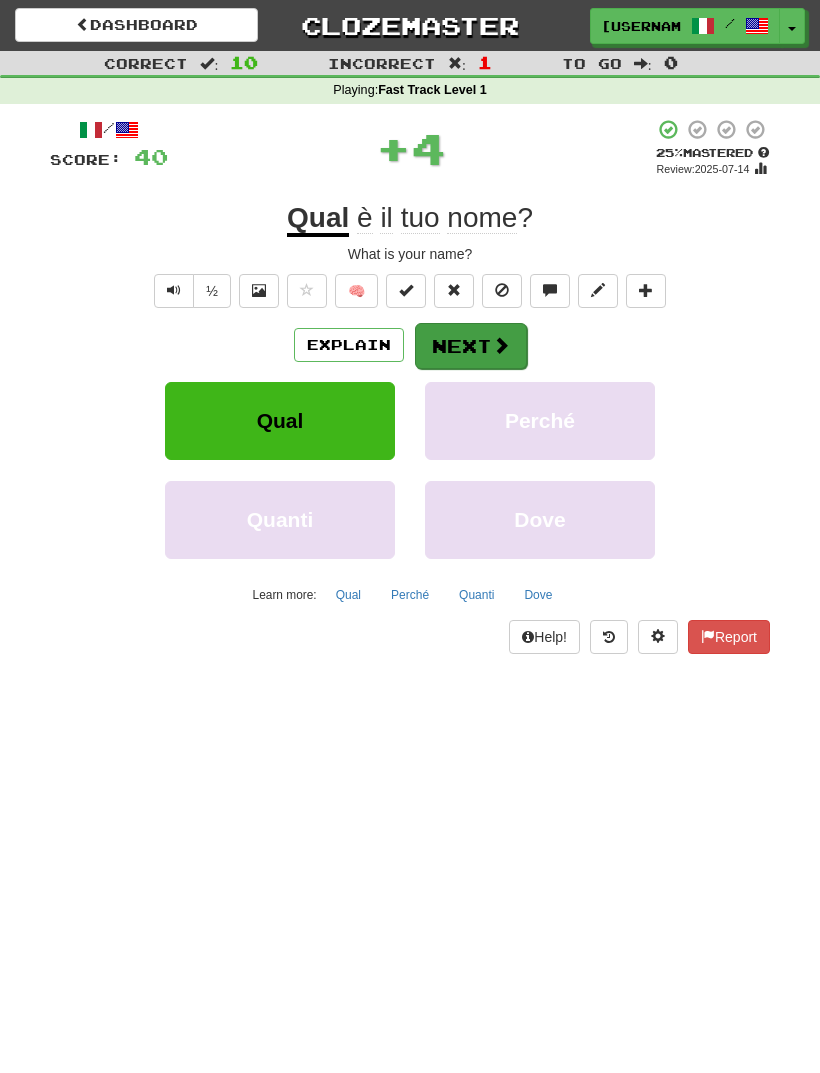 click on "Next" at bounding box center (471, 346) 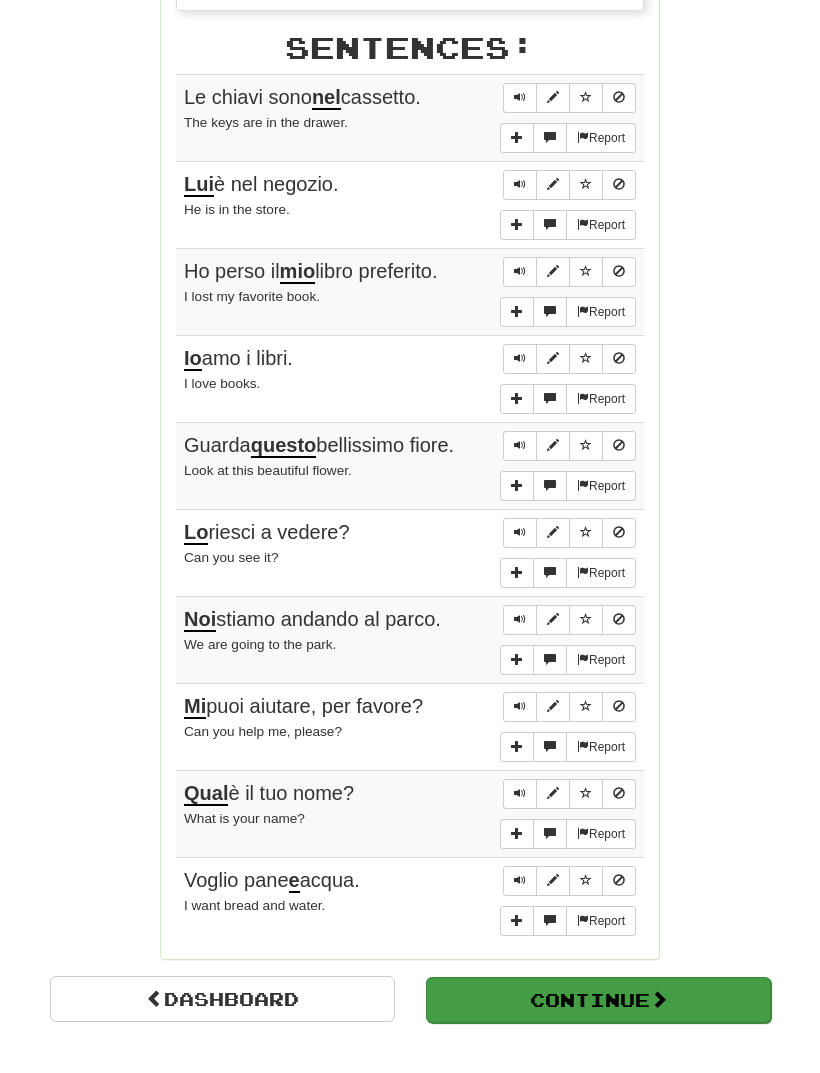 click on "Continue" at bounding box center [598, 1000] 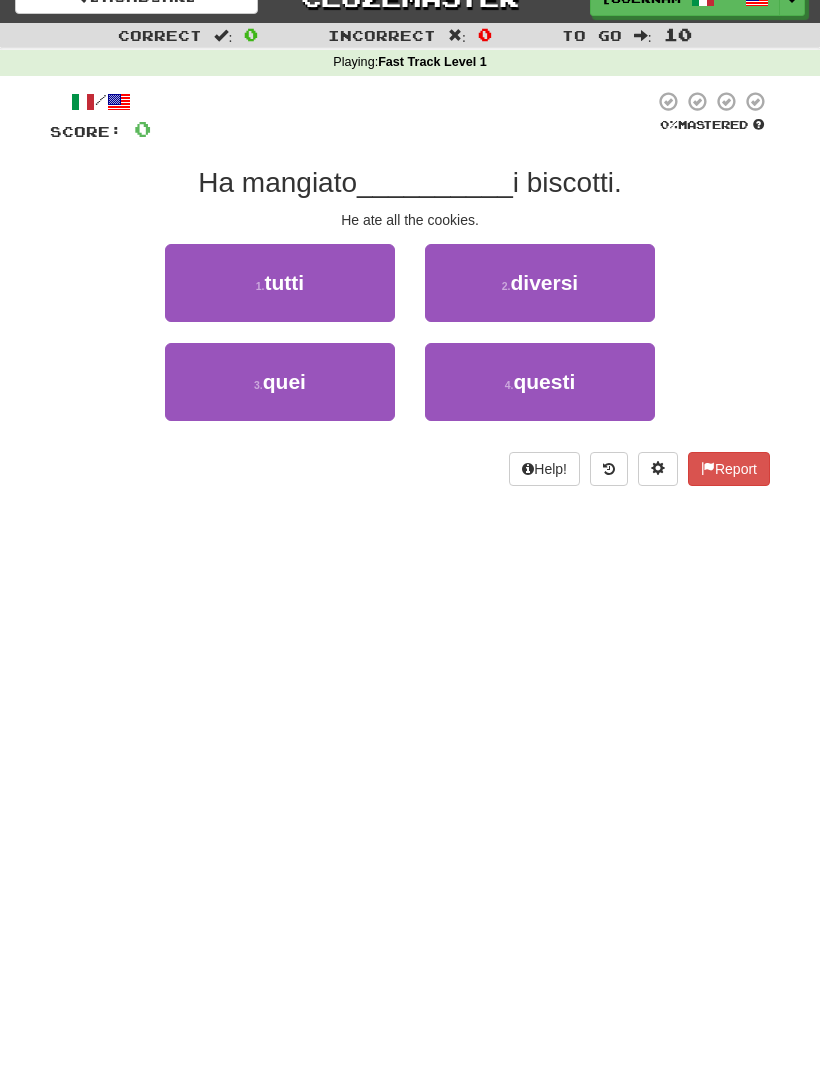 scroll, scrollTop: 29, scrollLeft: 0, axis: vertical 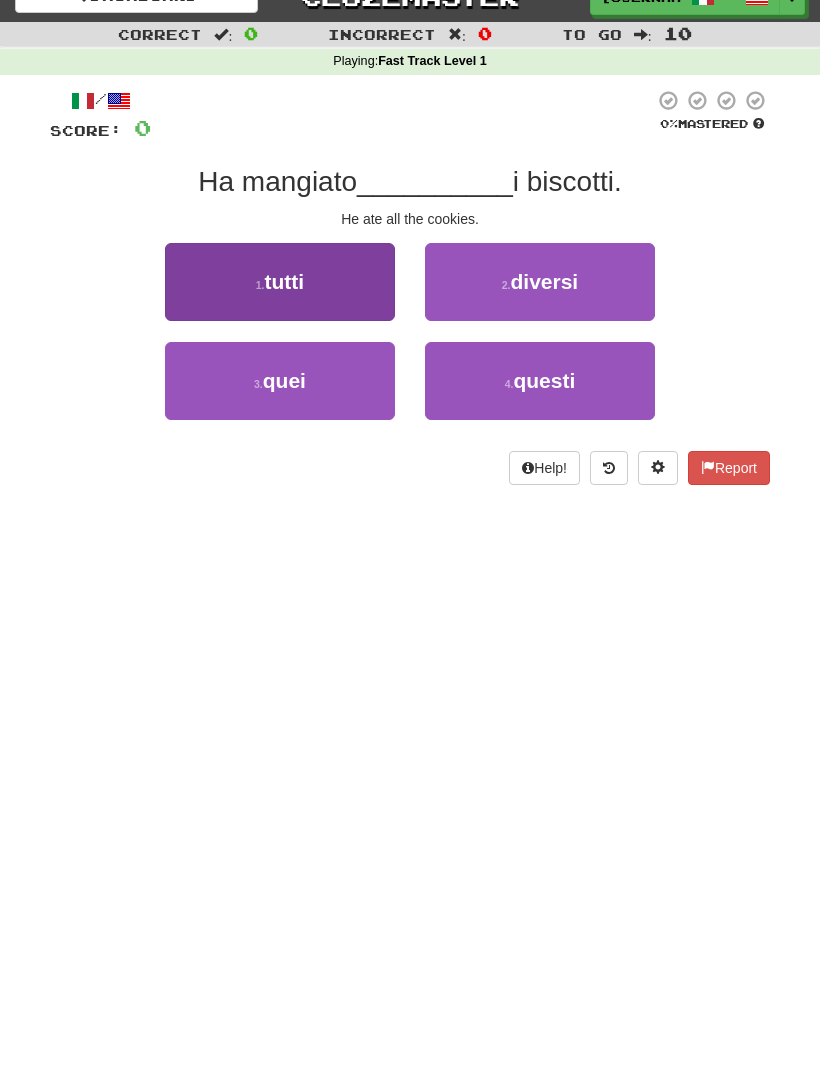 click on "1 .  tutti" at bounding box center [280, 282] 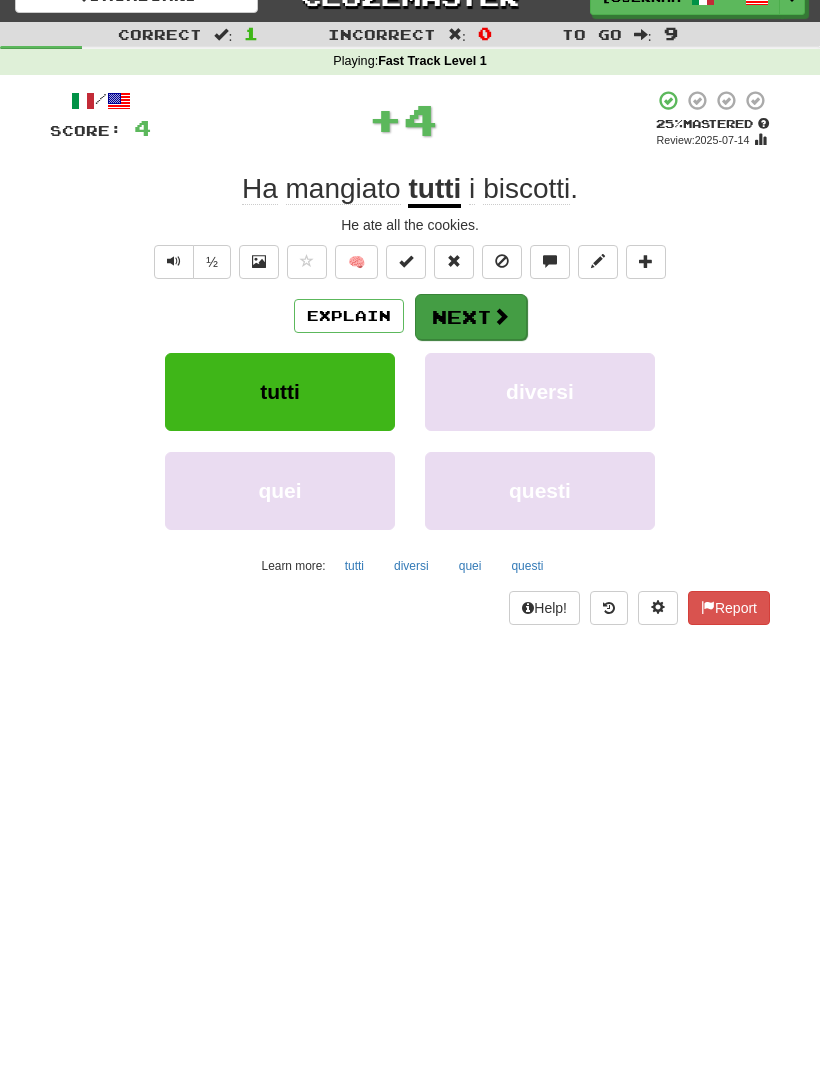 click on "Next" at bounding box center [471, 317] 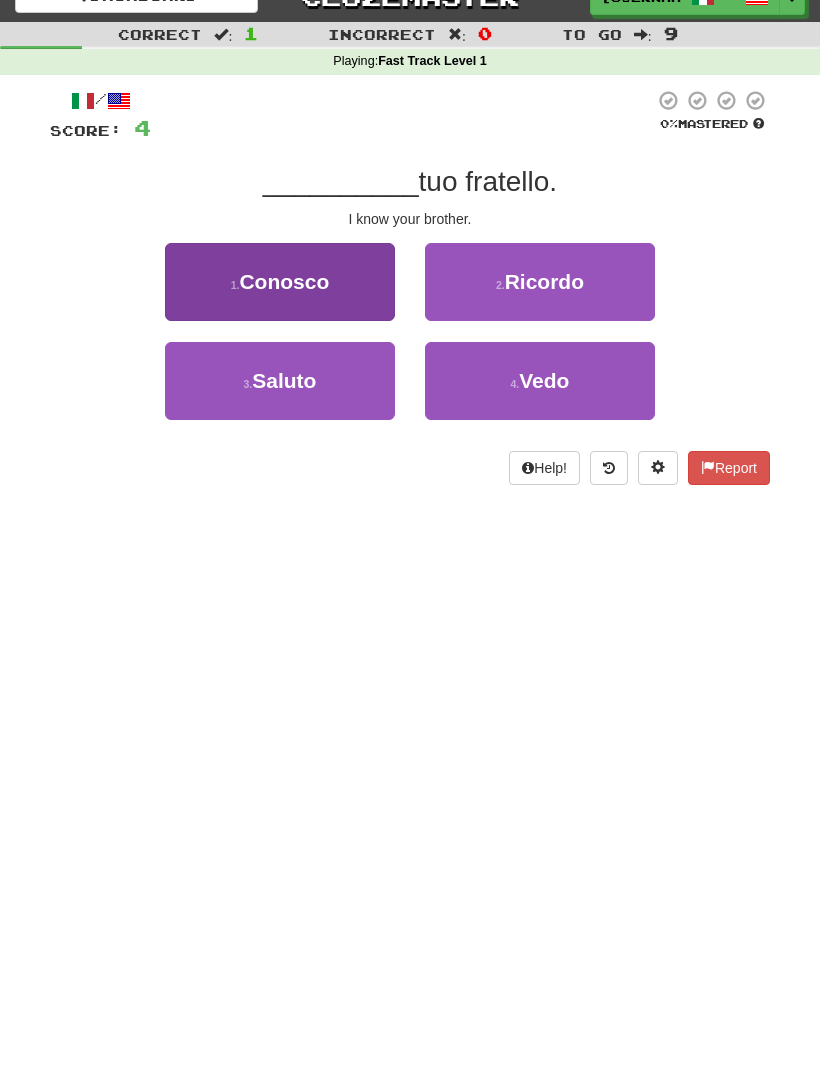click on "Conosco" at bounding box center [284, 281] 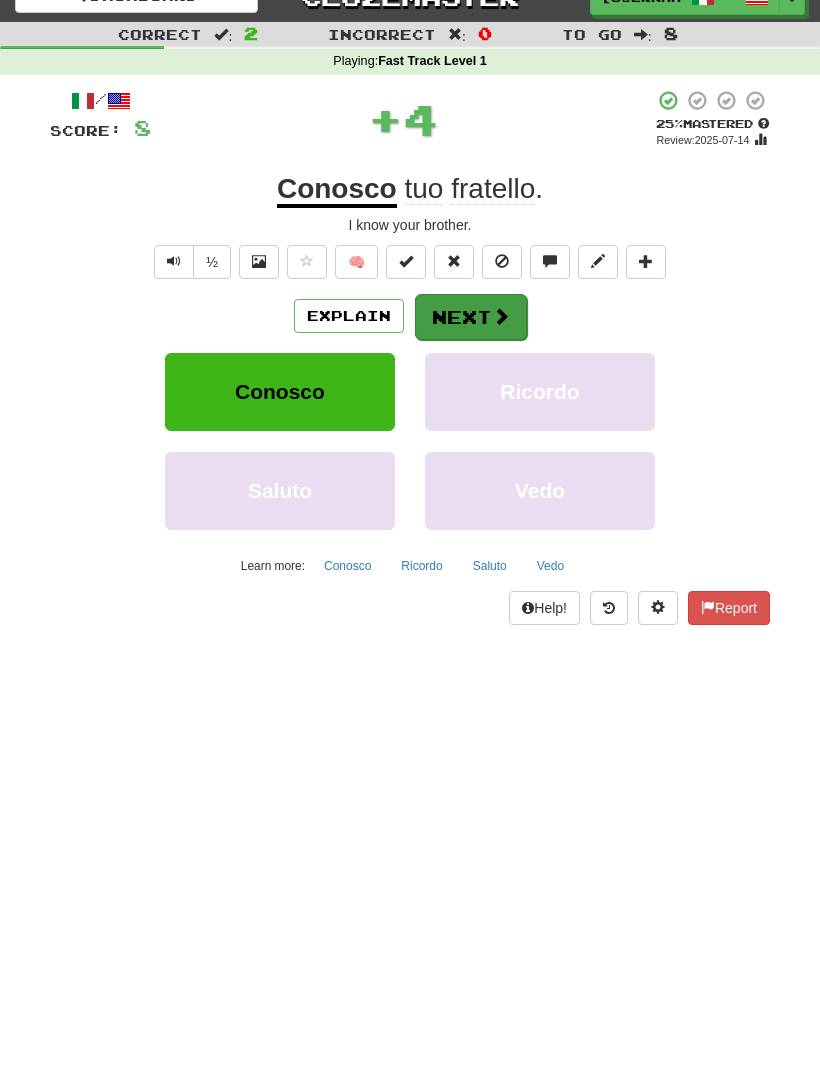 click at bounding box center [501, 316] 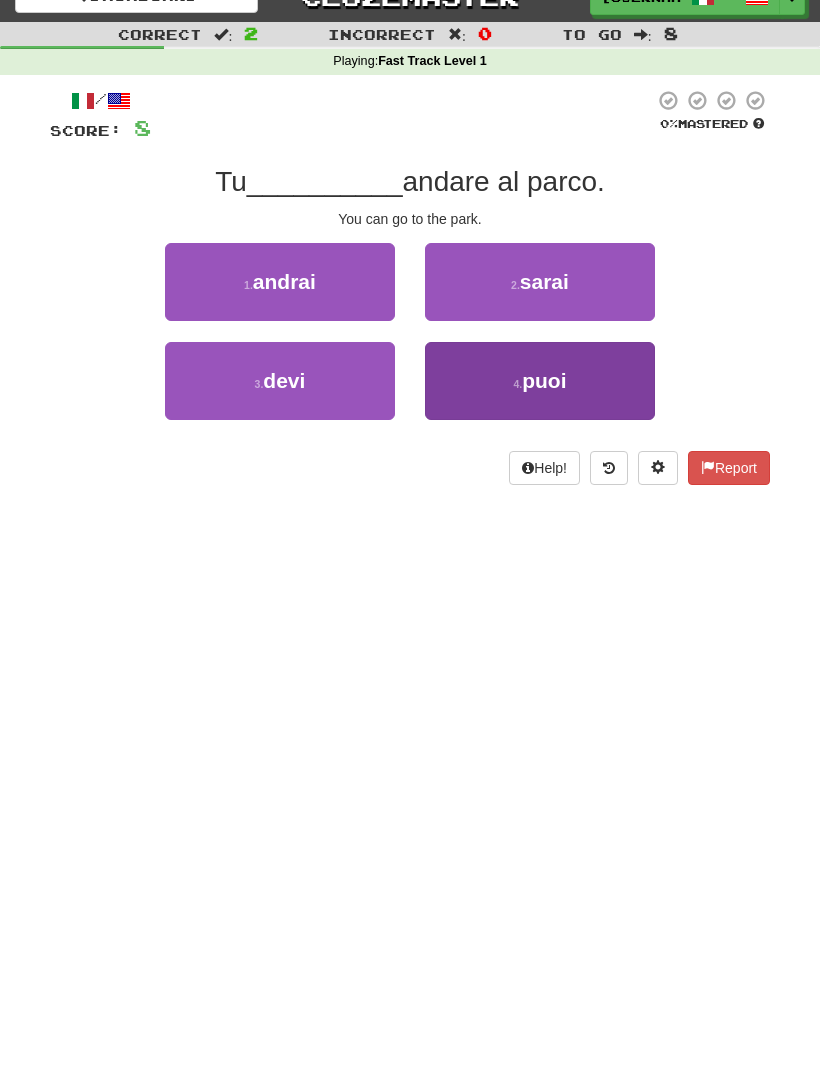 click on "puoi" at bounding box center [544, 380] 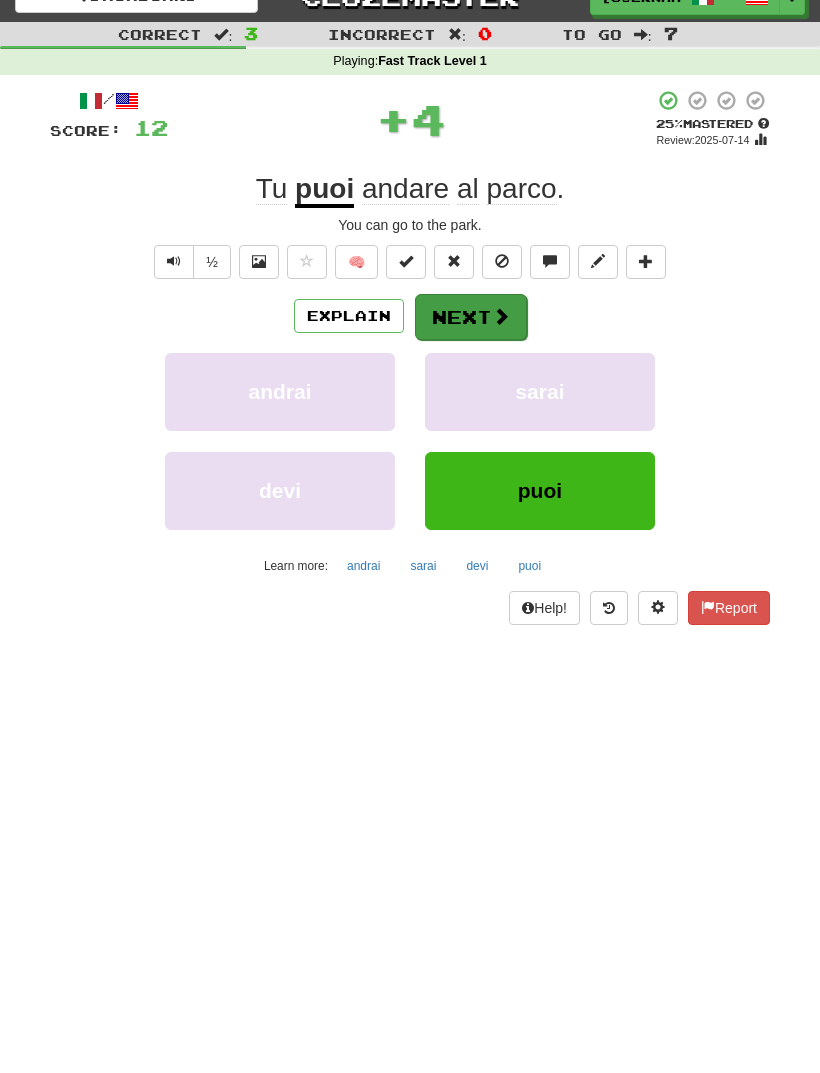 click at bounding box center [501, 316] 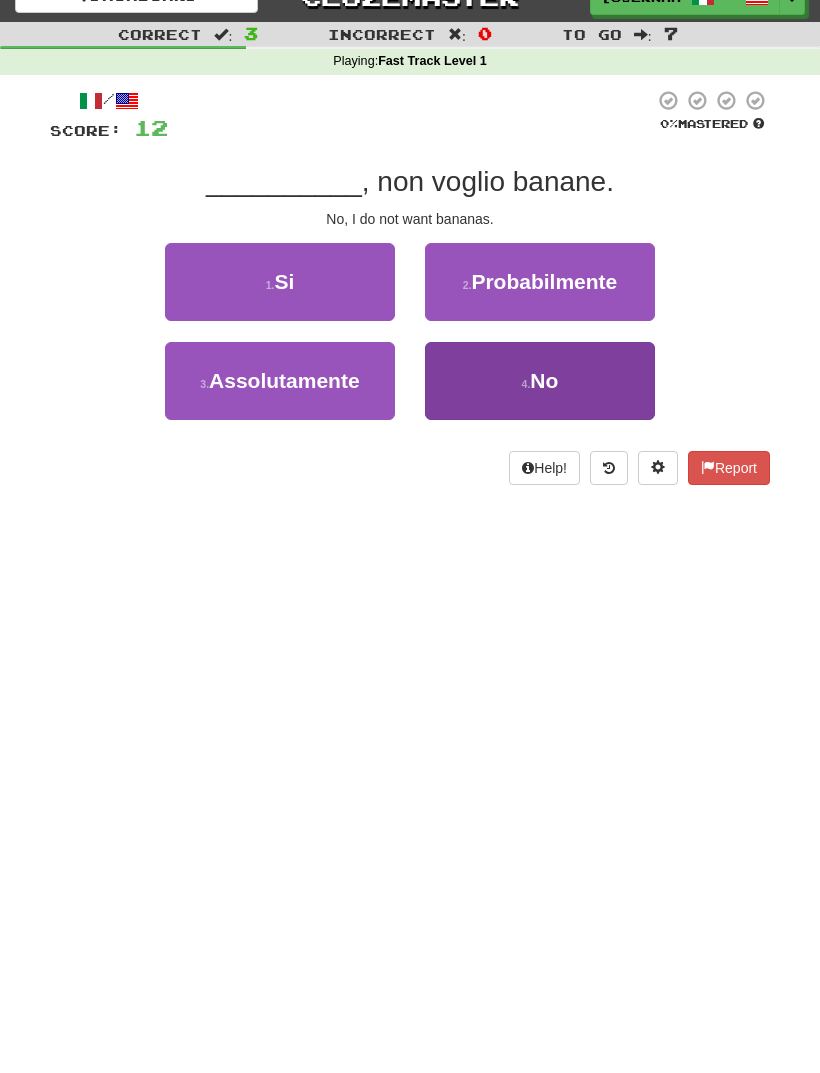 click on "4 .  No" at bounding box center (540, 381) 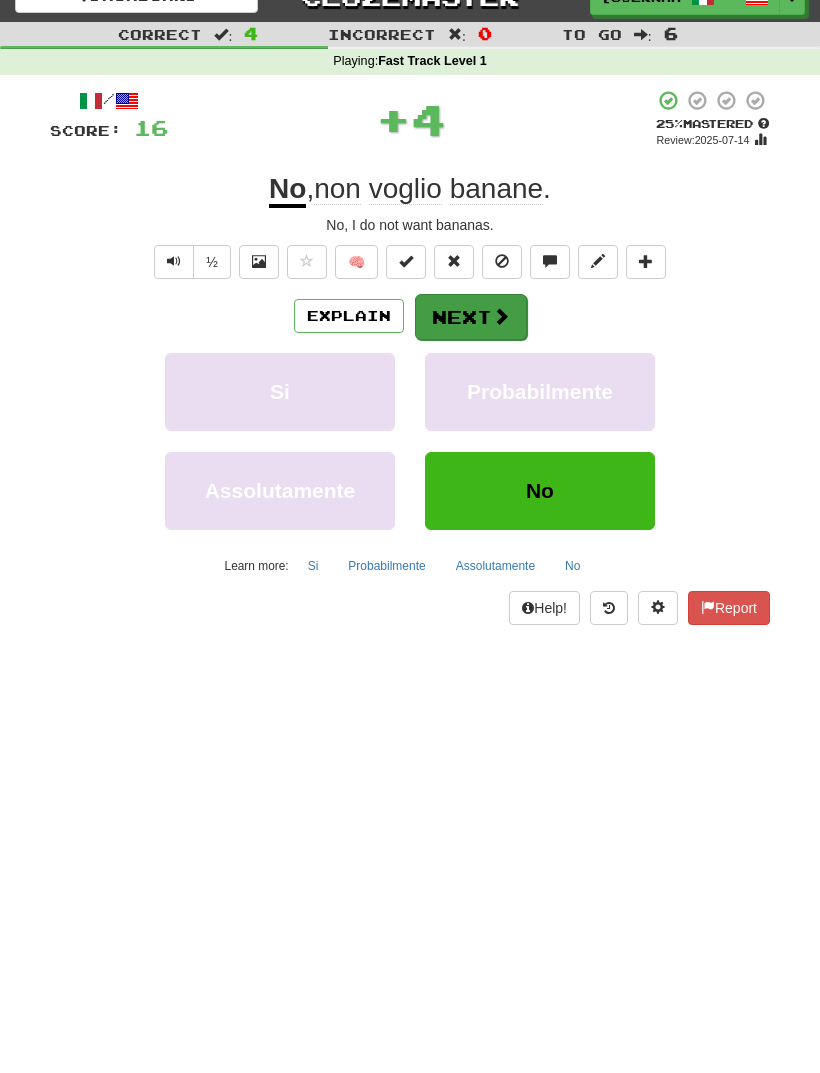 click on "Next" at bounding box center [471, 317] 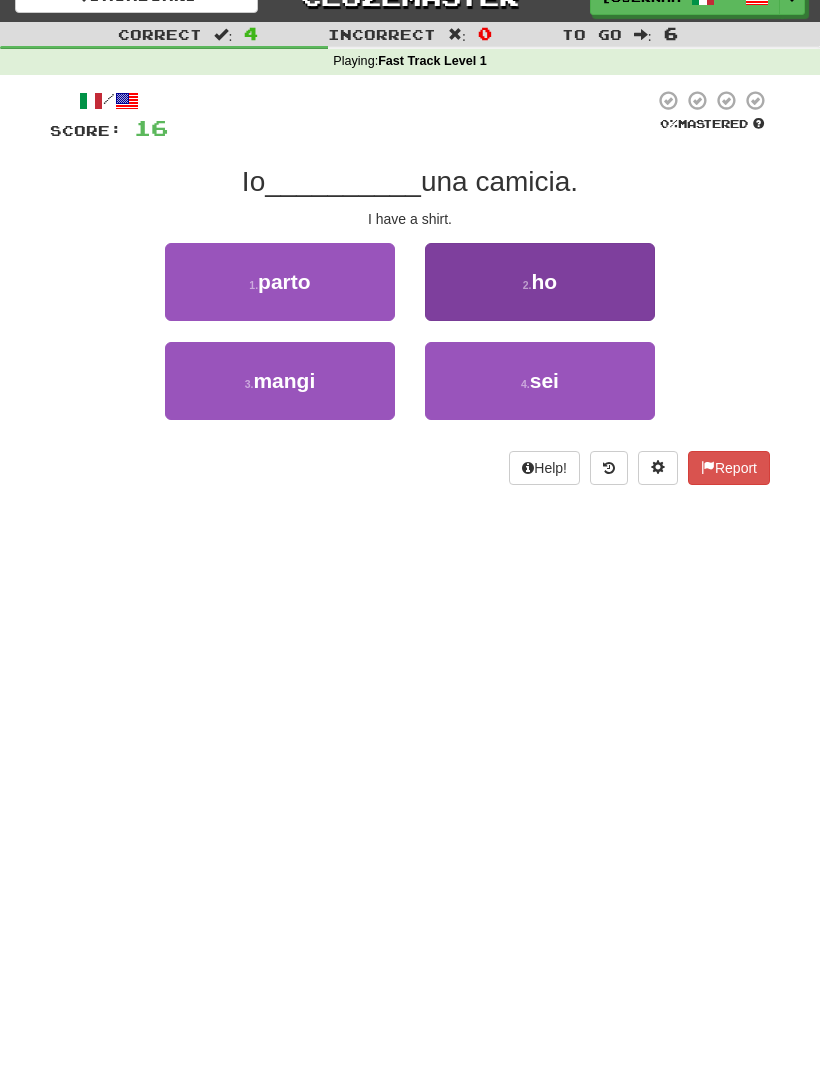 click on "2 .  ho" at bounding box center (540, 282) 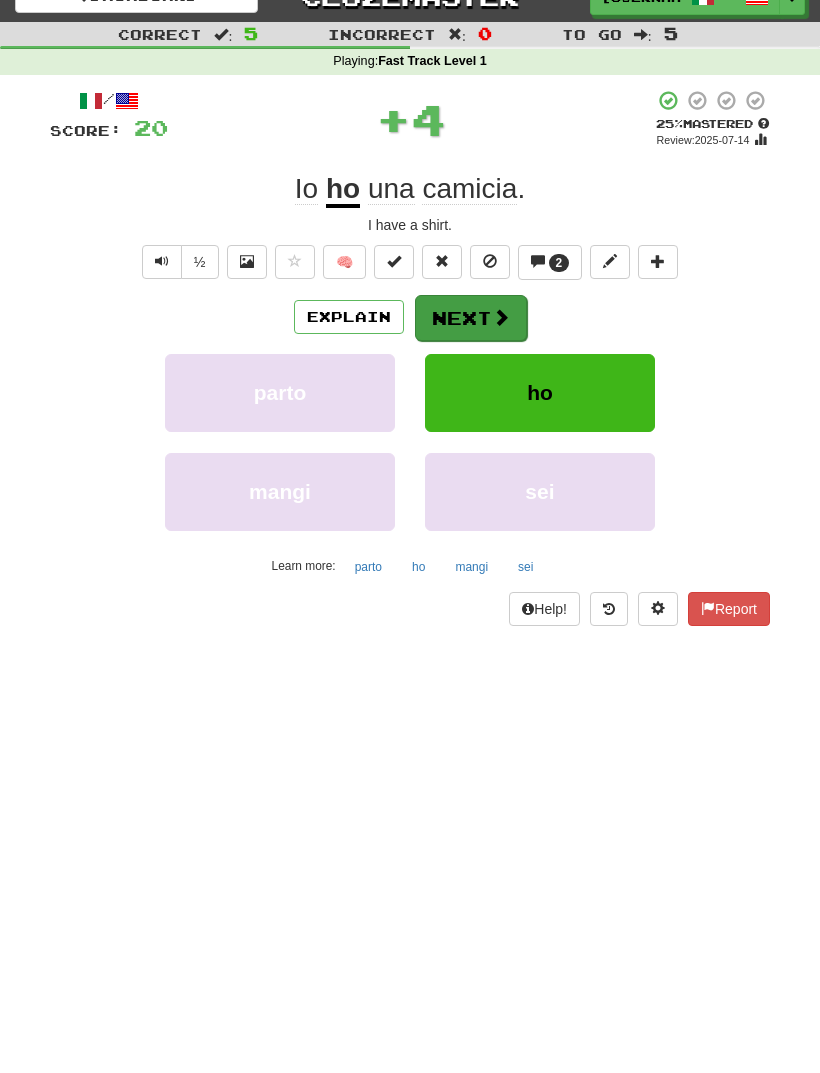click on "Next" at bounding box center (471, 318) 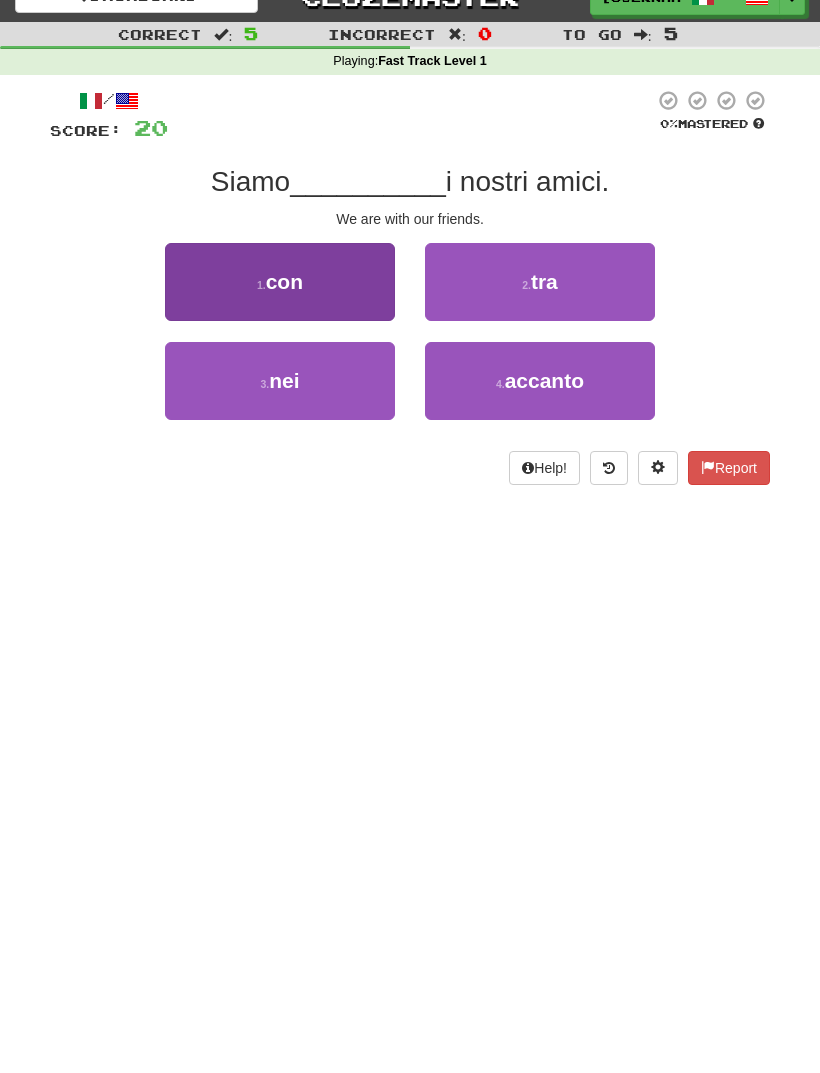 click on "1 .  con" at bounding box center [280, 282] 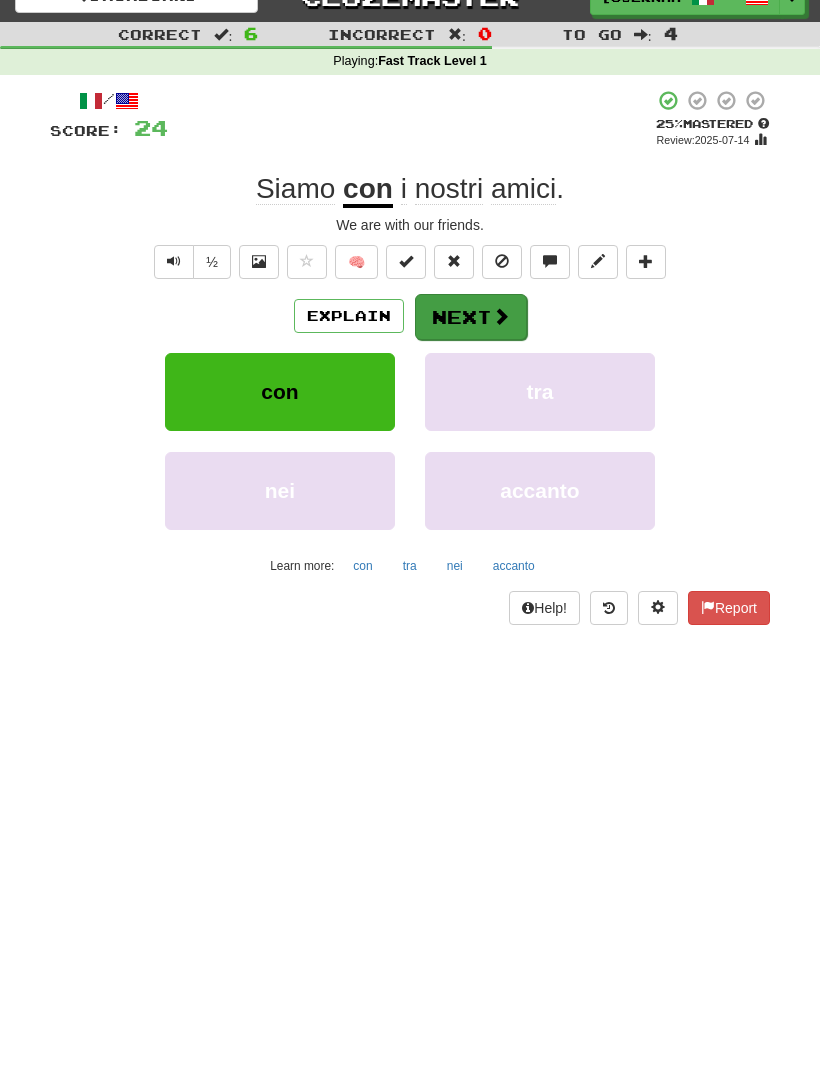 click on "Next" at bounding box center (471, 317) 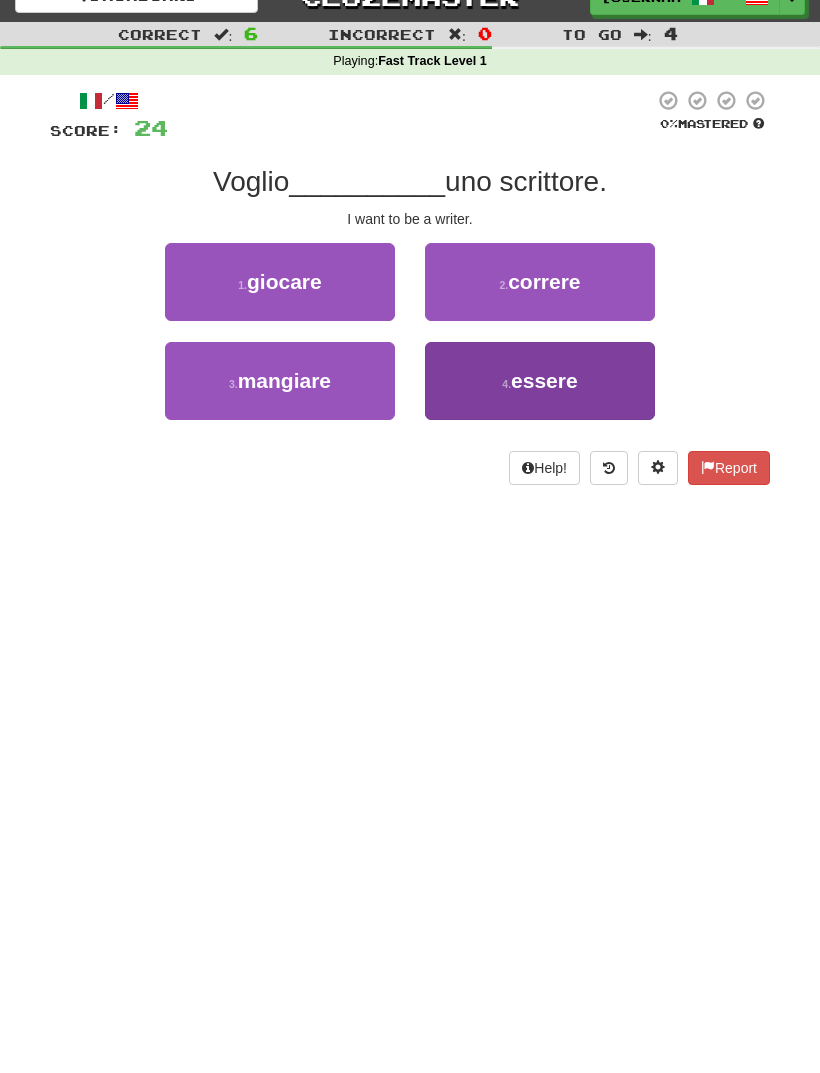 click on "essere" at bounding box center [544, 380] 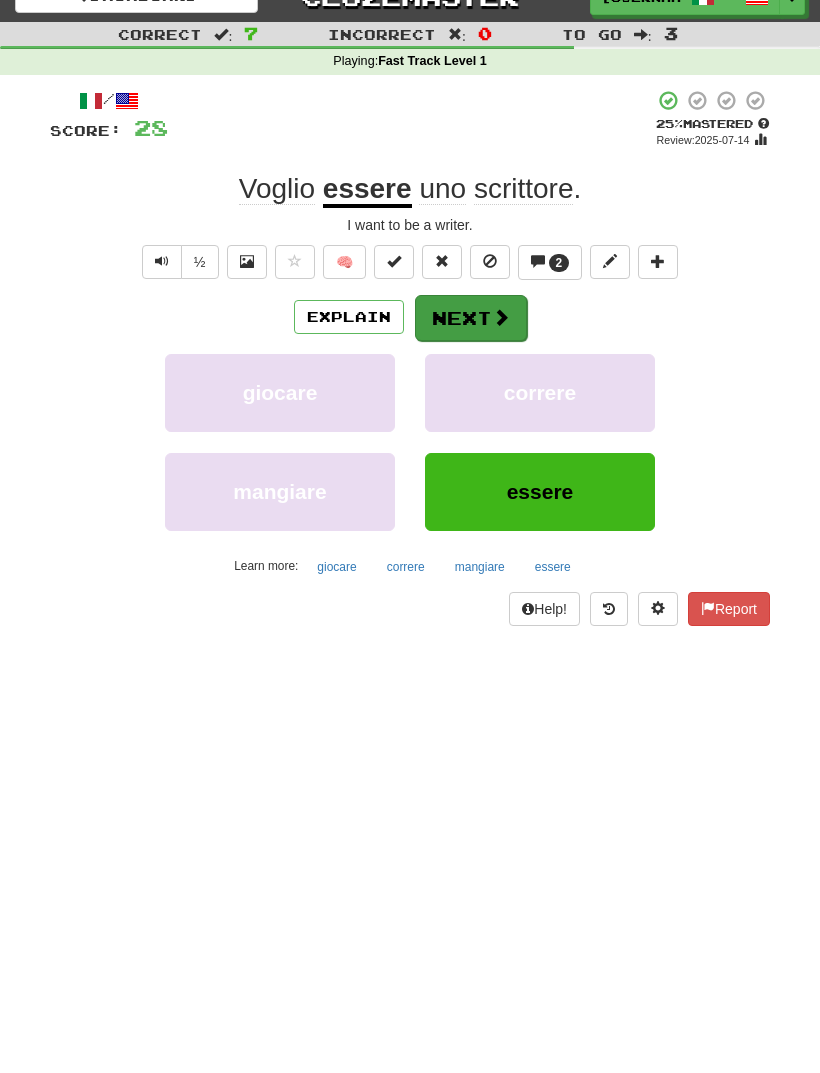 click on "Next" at bounding box center (471, 318) 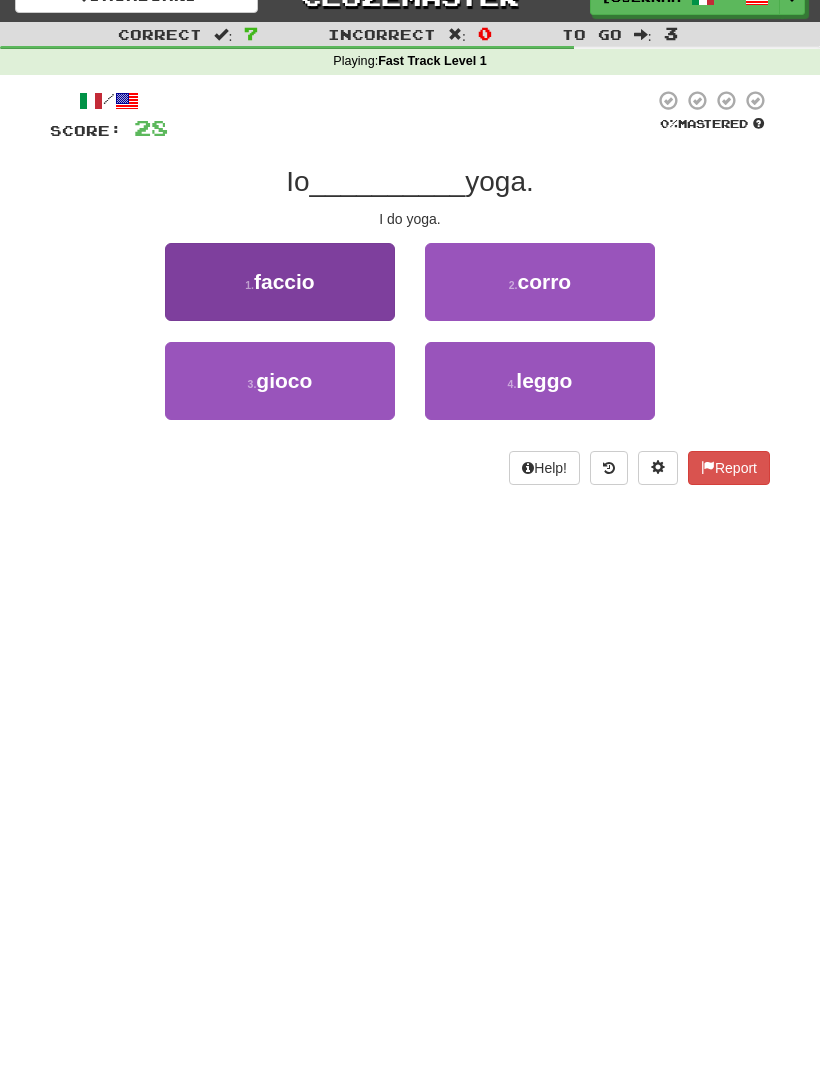 click on "1 .  faccio" at bounding box center [280, 282] 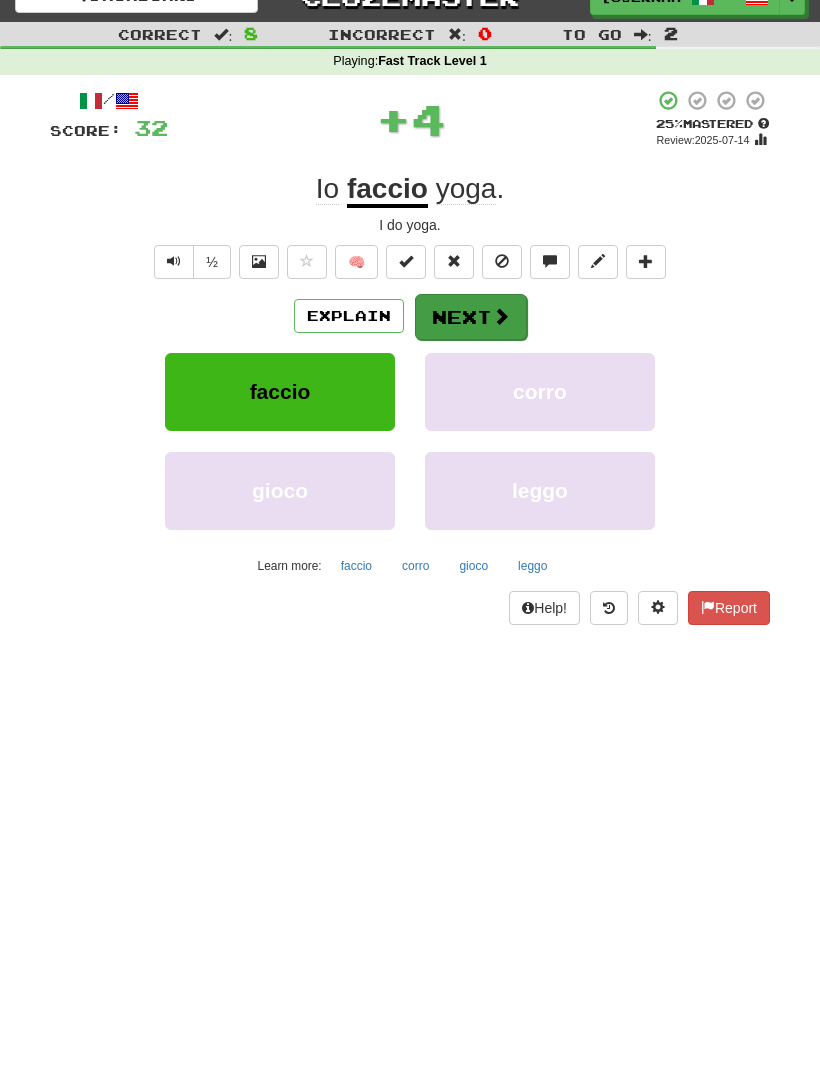 click on "Next" at bounding box center (471, 317) 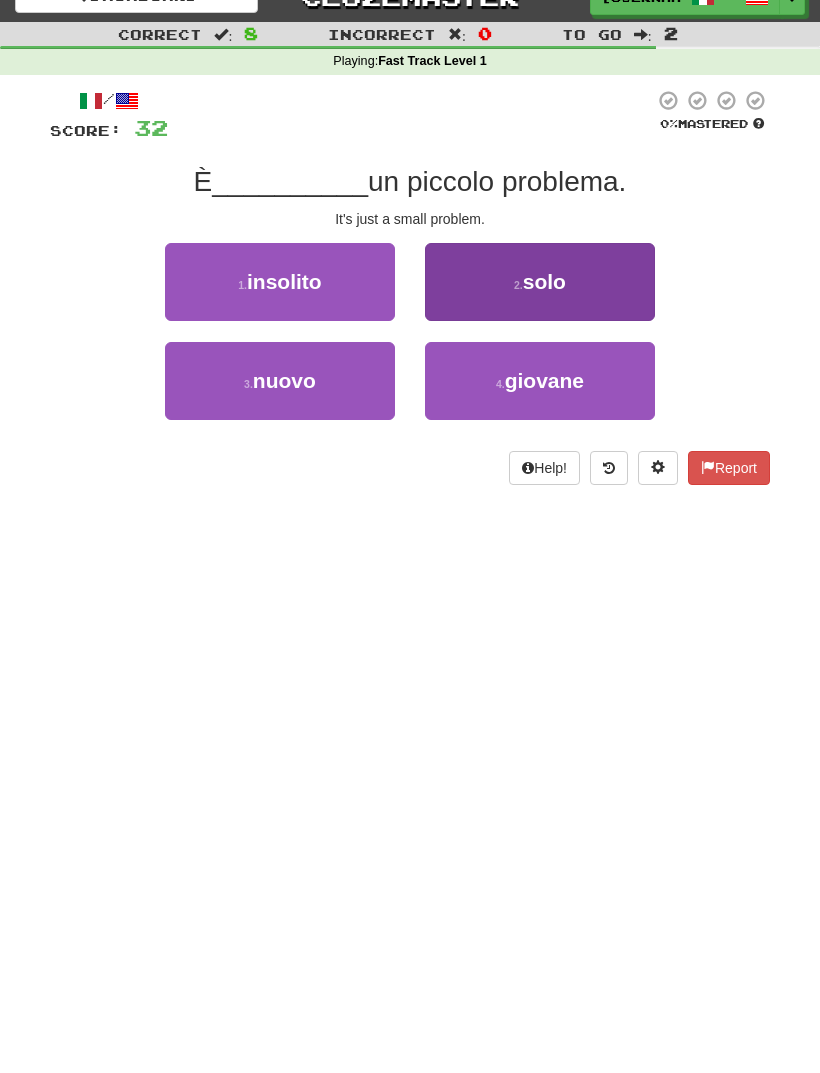 click on "2 .  solo" at bounding box center [540, 282] 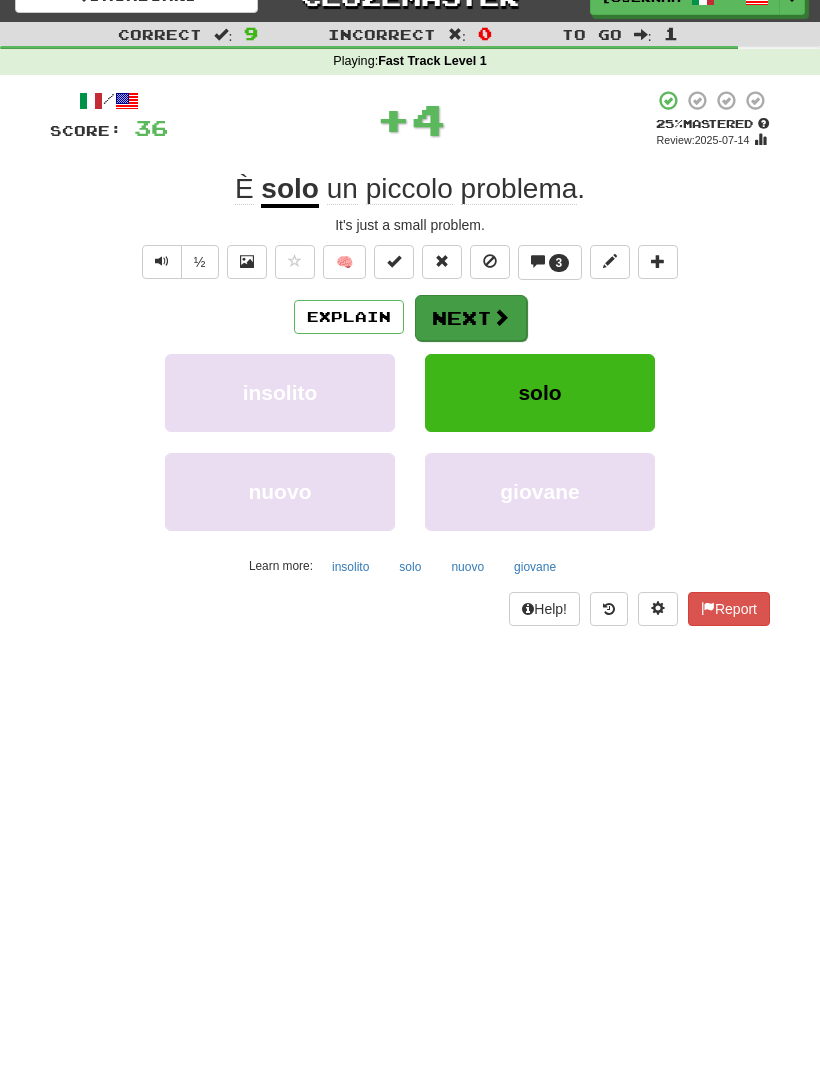 click at bounding box center [501, 317] 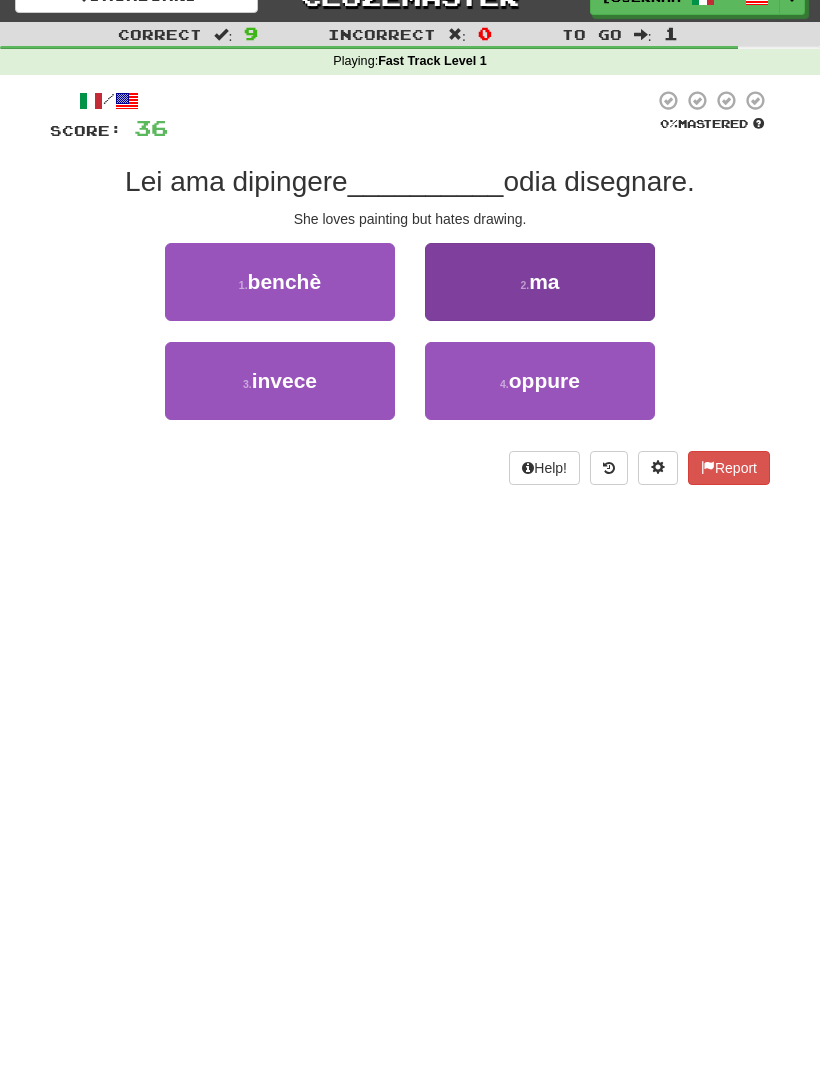 click on "ma" at bounding box center (544, 281) 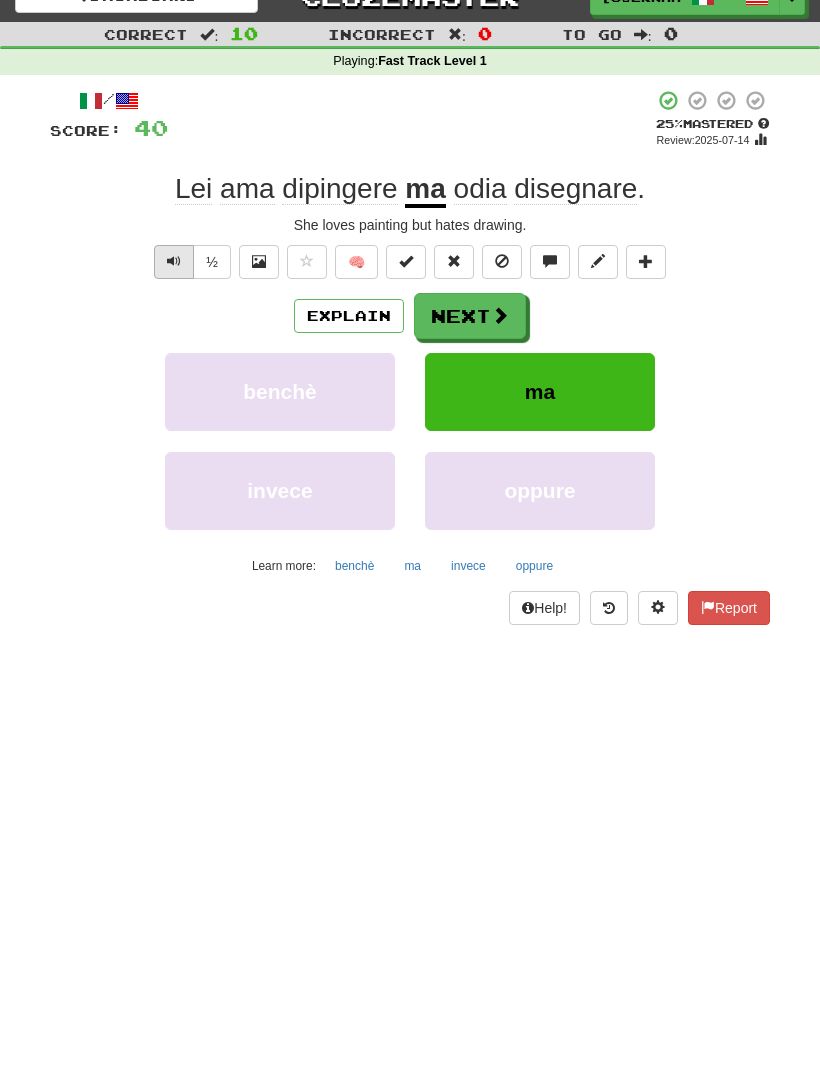 click at bounding box center (174, 262) 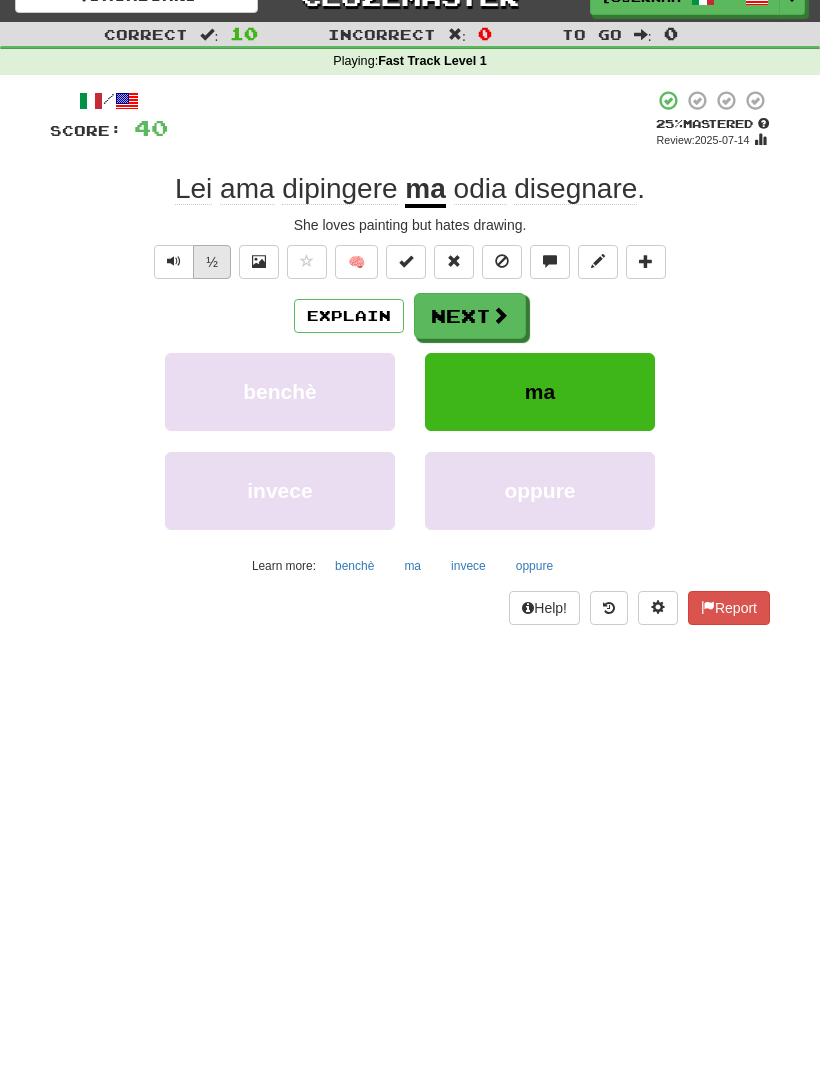 click on "½" at bounding box center (212, 262) 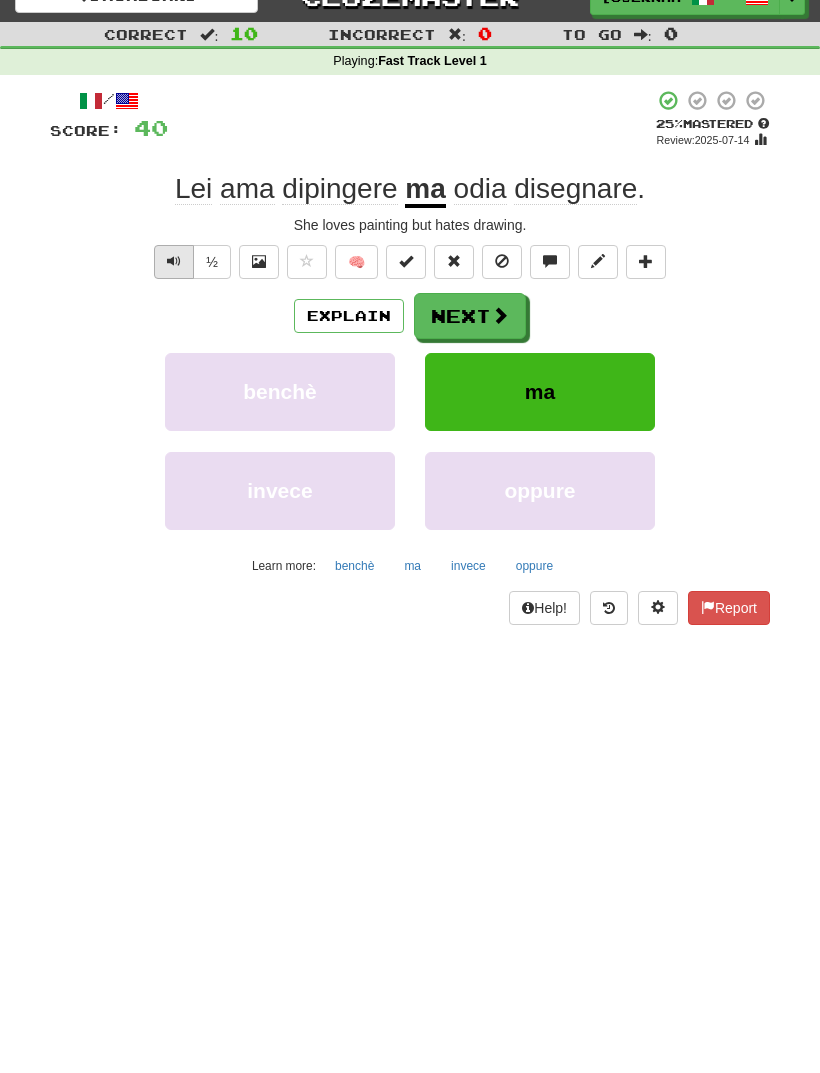 click at bounding box center (174, 261) 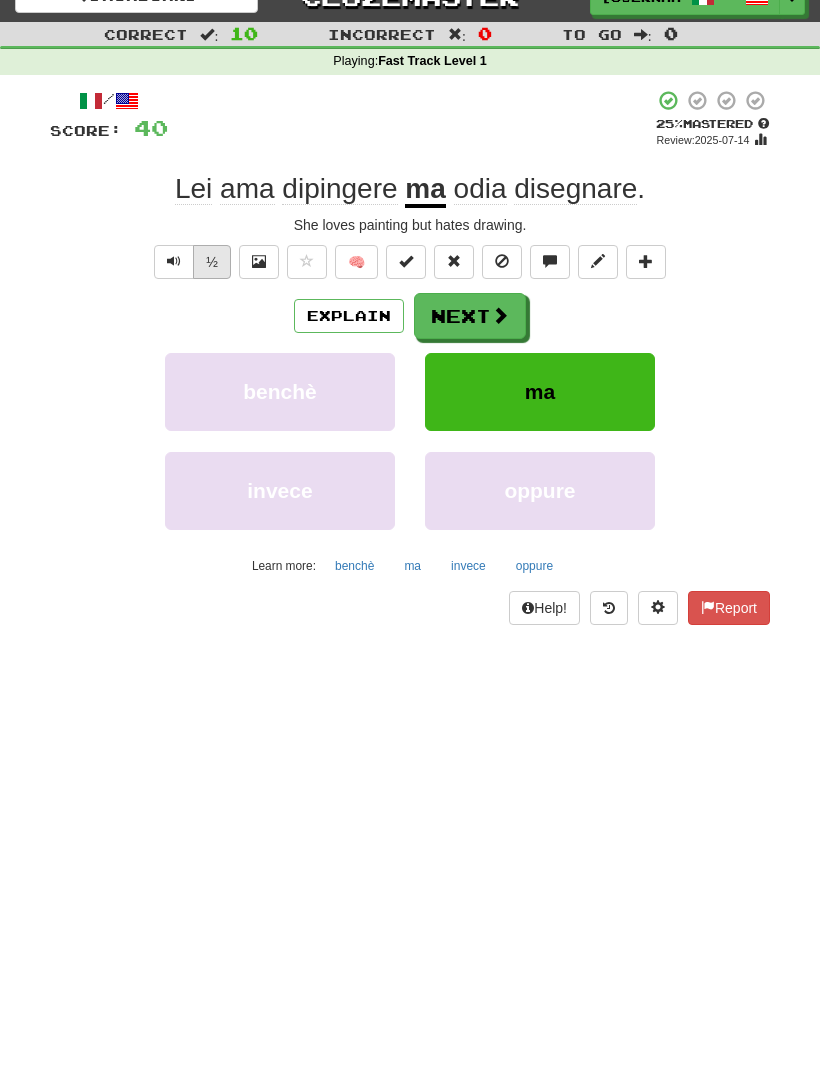 click on "½" at bounding box center [212, 262] 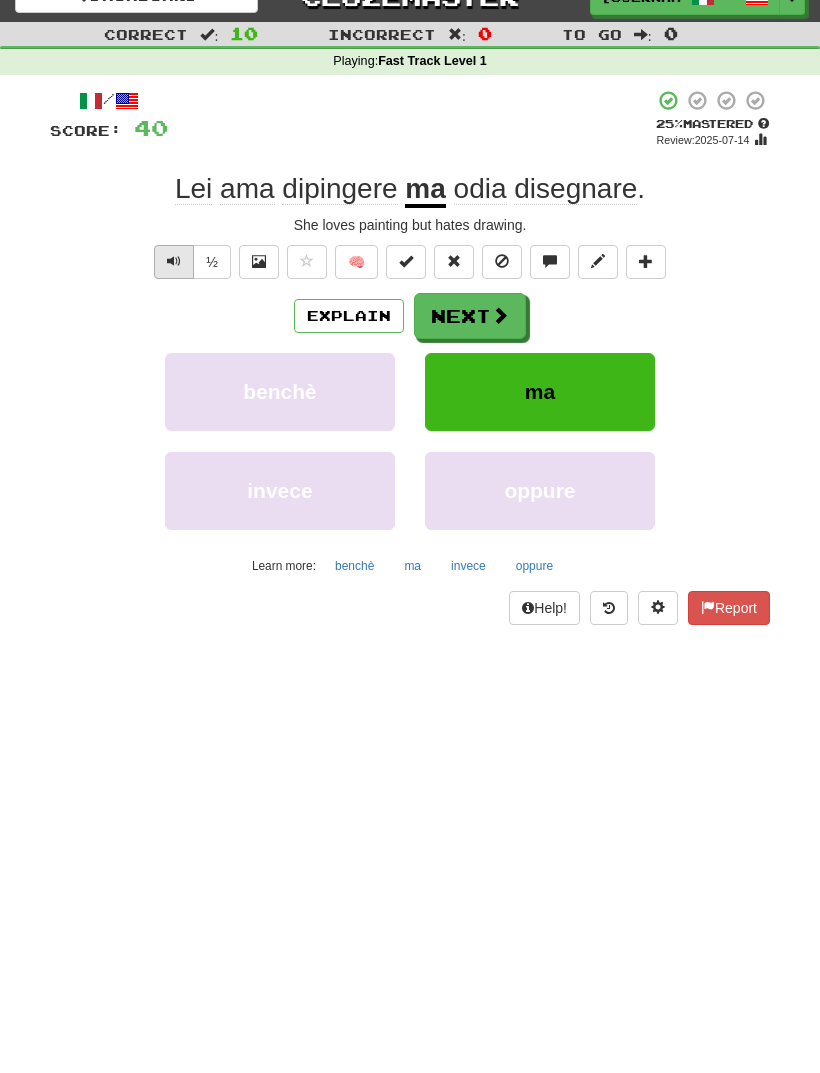 click at bounding box center [174, 262] 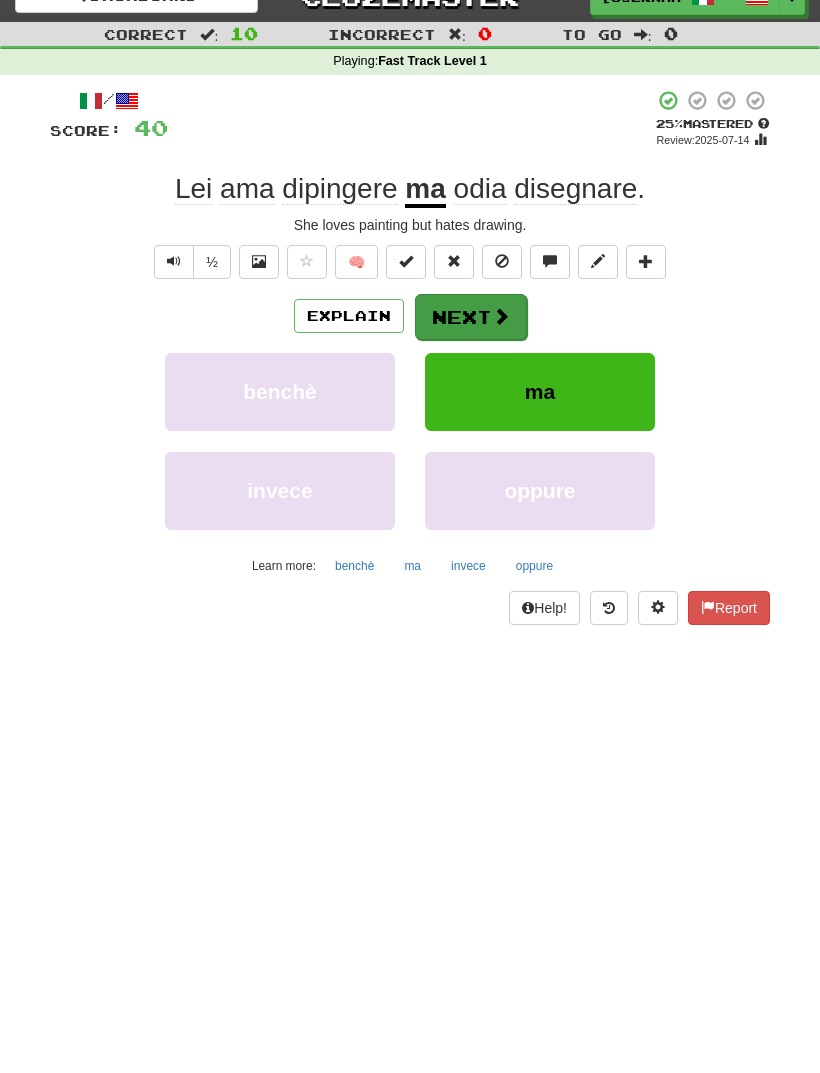 click on "Next" at bounding box center (471, 317) 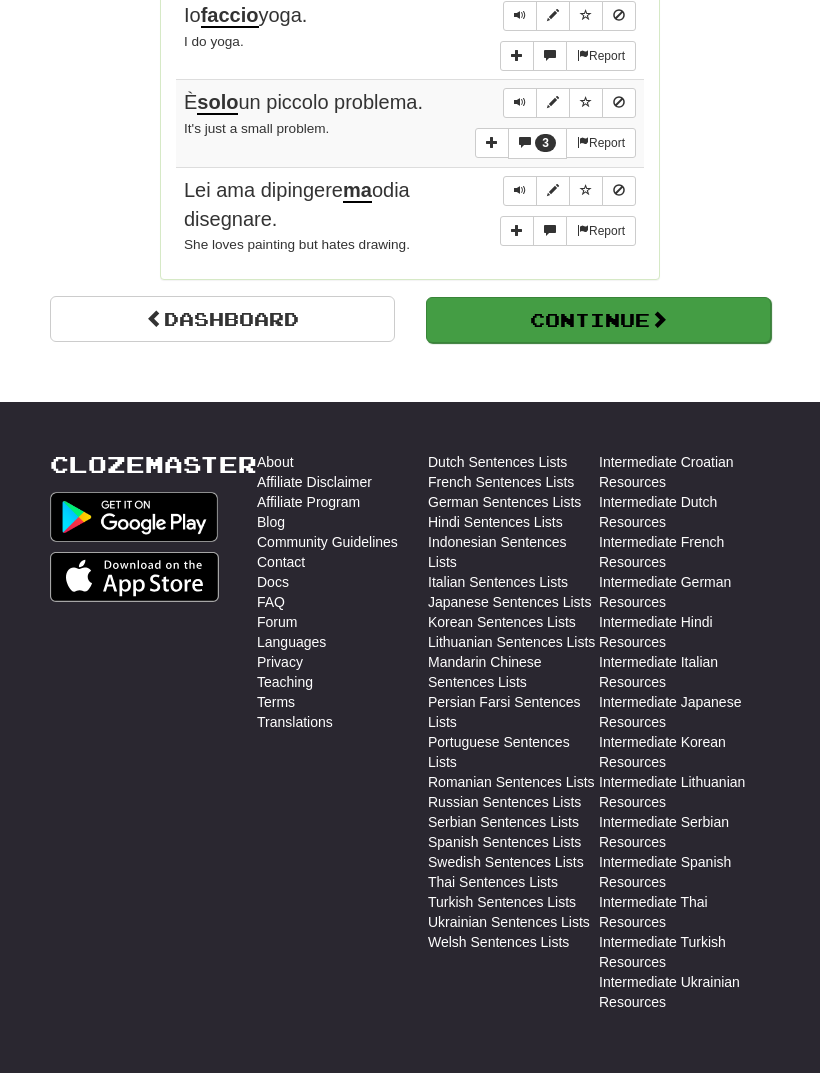 click on "Continue" at bounding box center [598, 320] 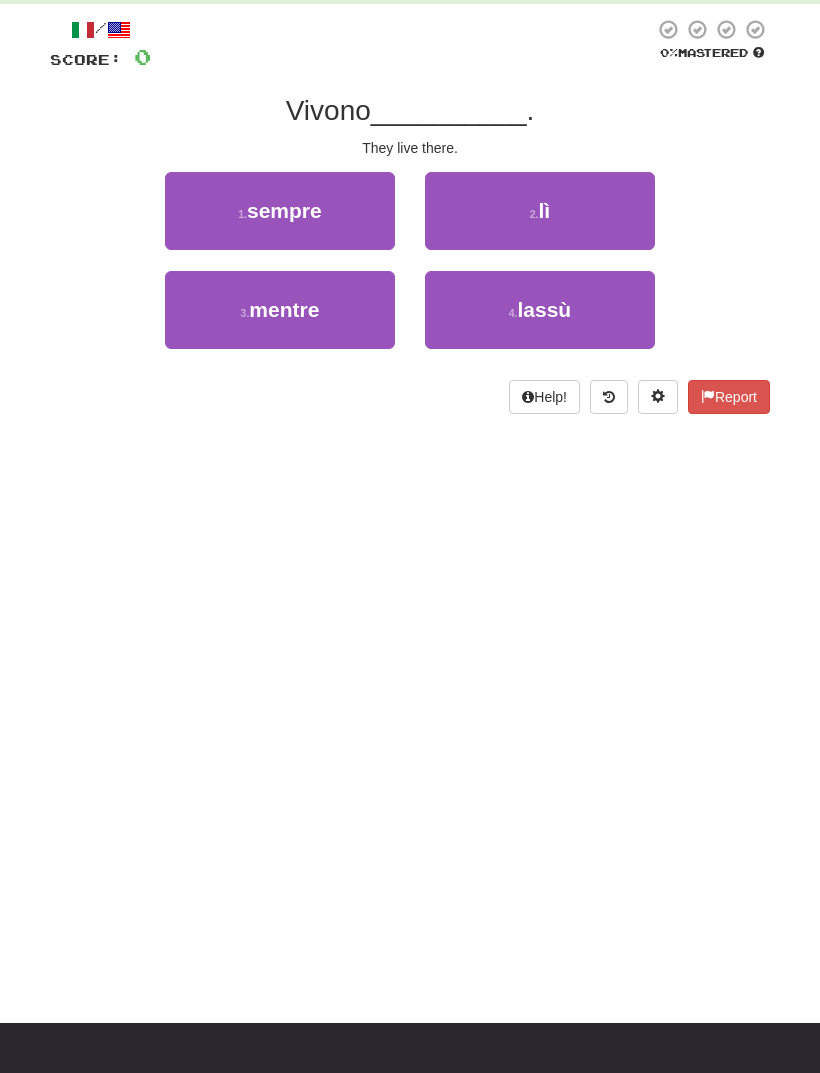 scroll, scrollTop: 0, scrollLeft: 0, axis: both 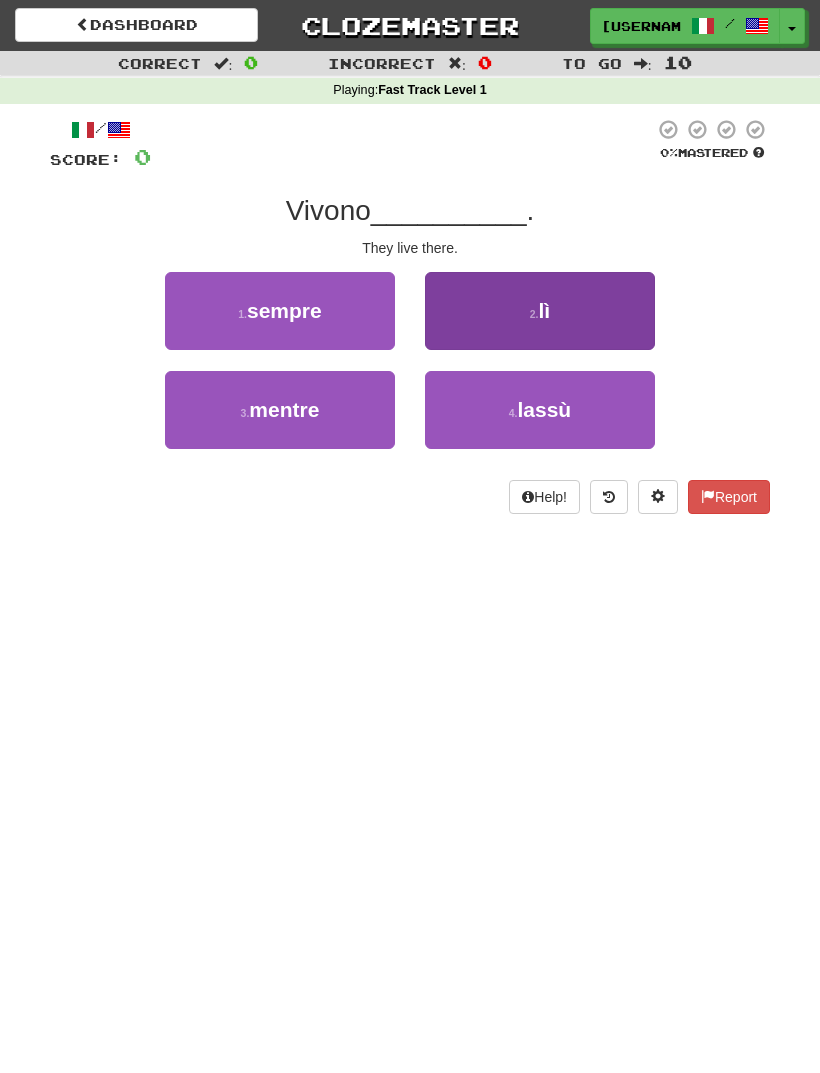 click on "2 .  lì" at bounding box center (540, 311) 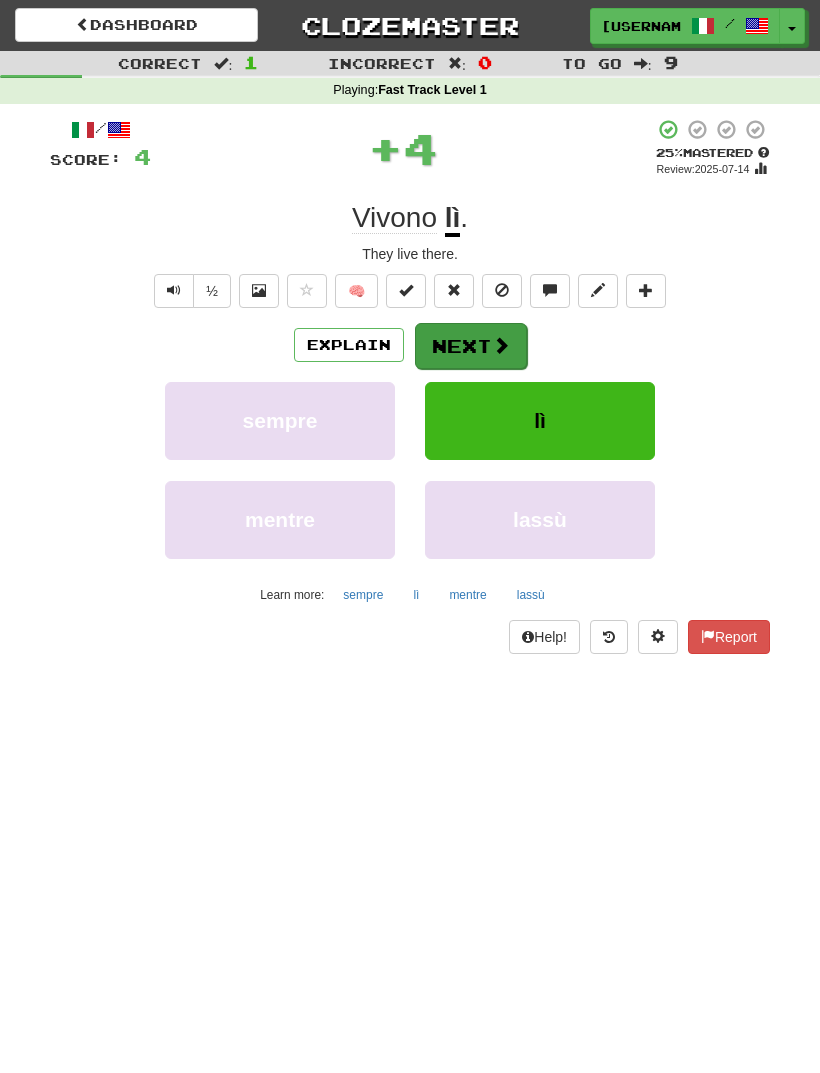 click on "Next" at bounding box center (471, 346) 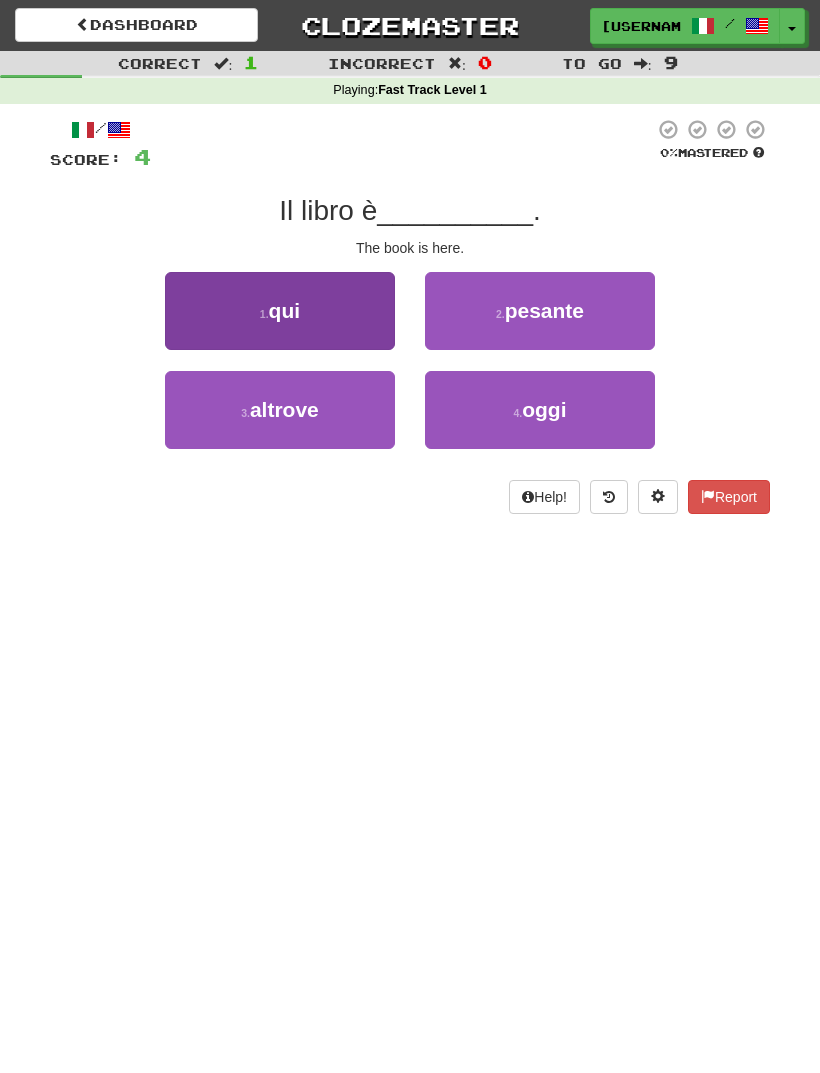 click on "1 .  qui" at bounding box center (280, 311) 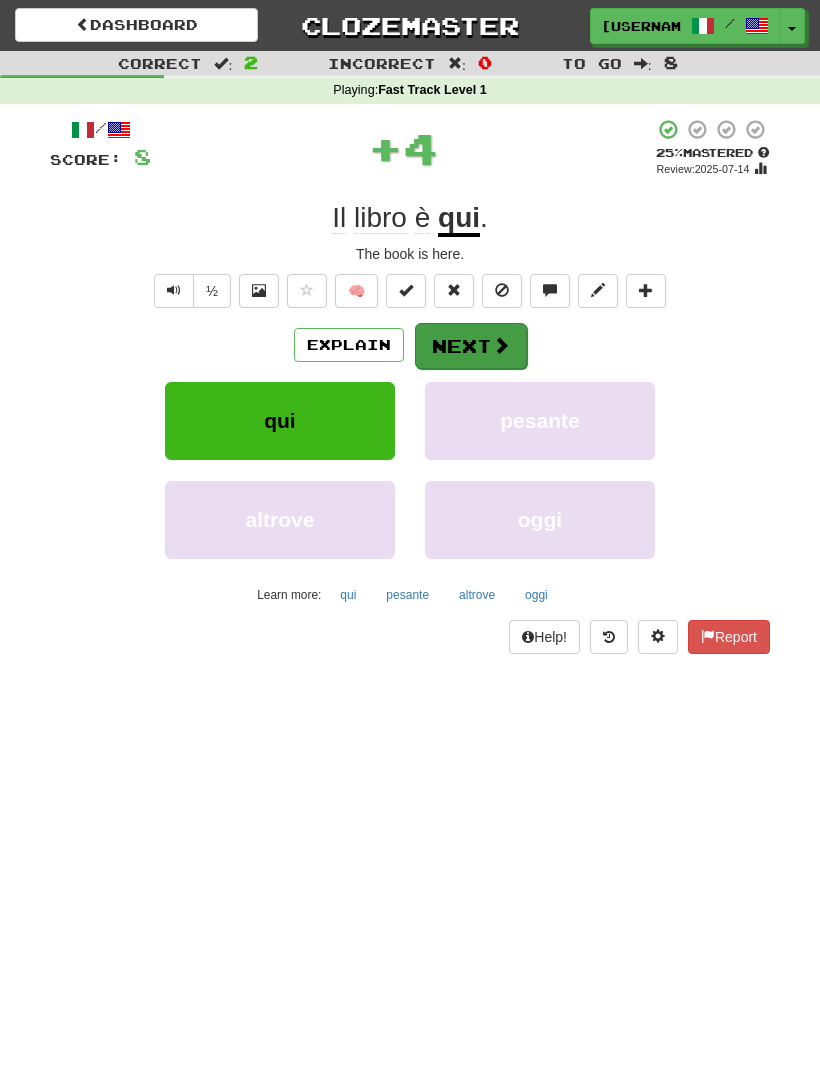 click on "Next" at bounding box center [471, 346] 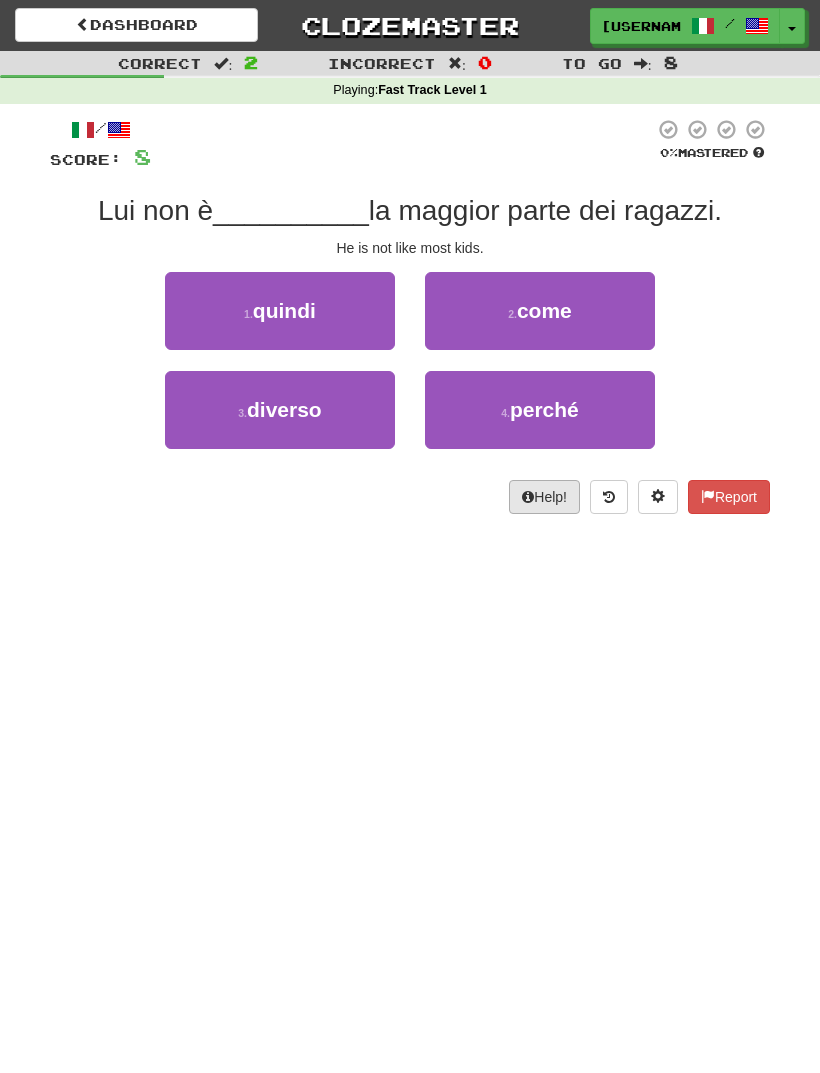 click on "Help!" at bounding box center (544, 497) 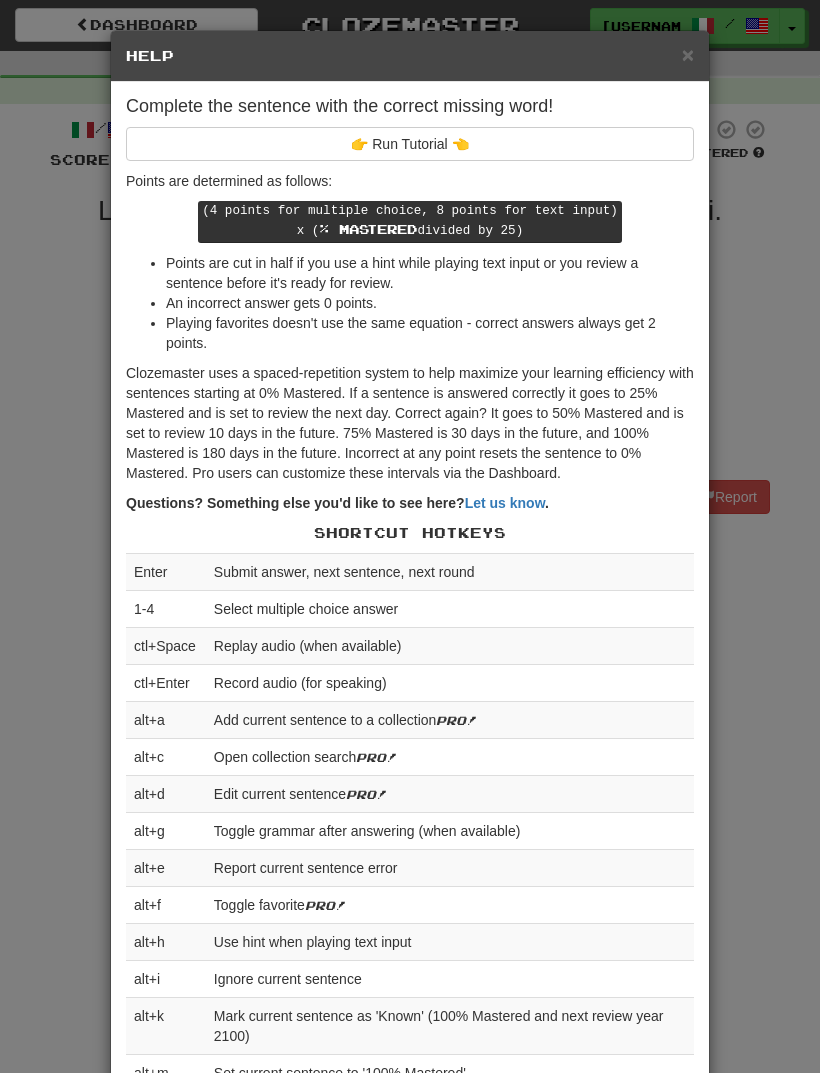 scroll, scrollTop: 0, scrollLeft: 0, axis: both 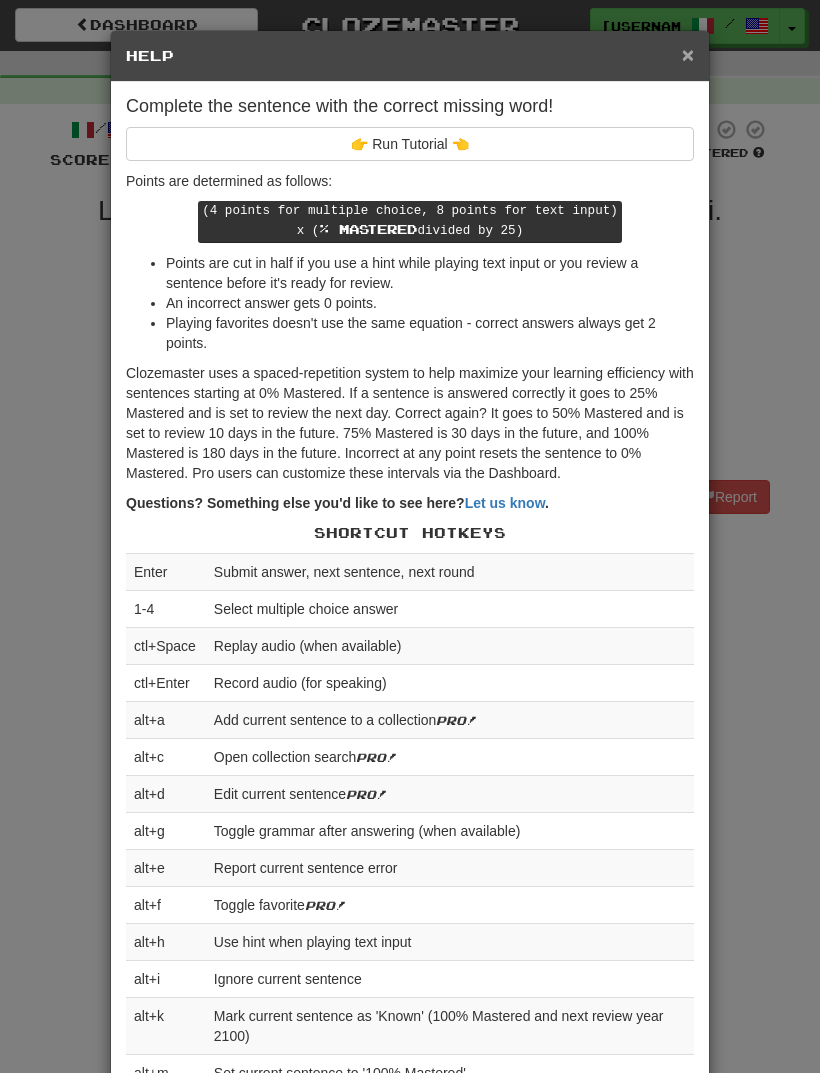 click on "×" at bounding box center (688, 54) 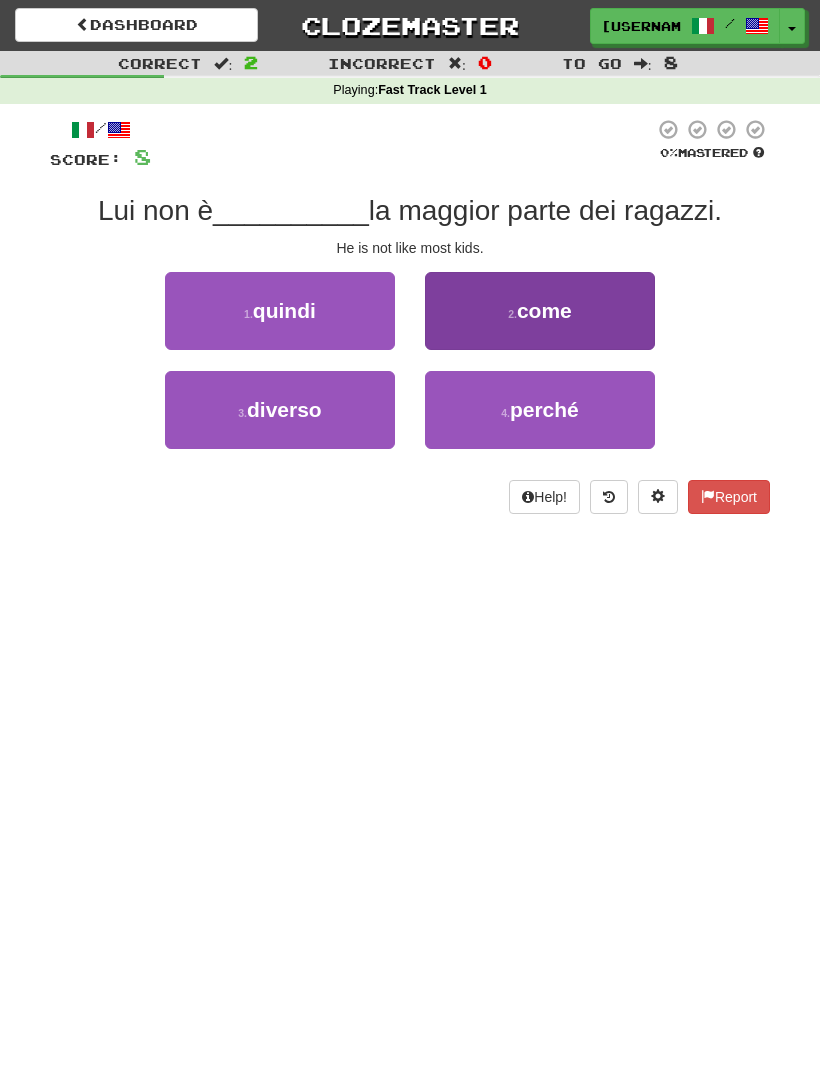 click on "2 .  come" at bounding box center (540, 311) 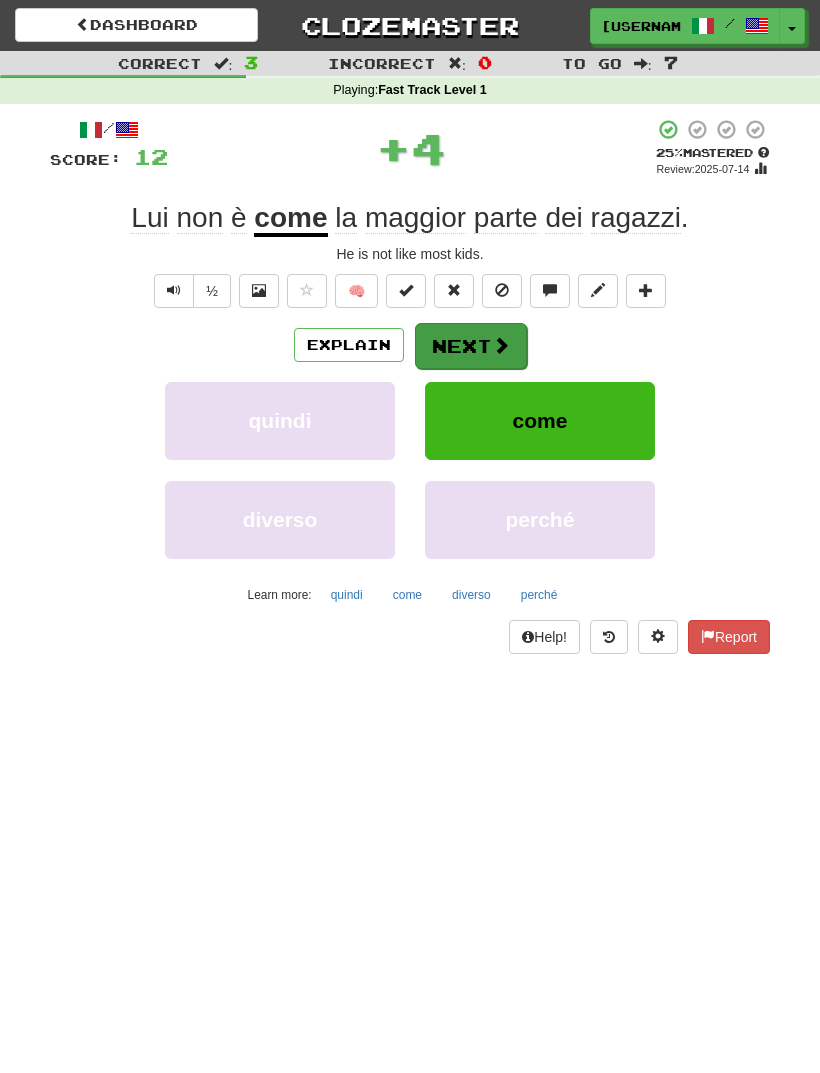 click on "Next" at bounding box center [471, 346] 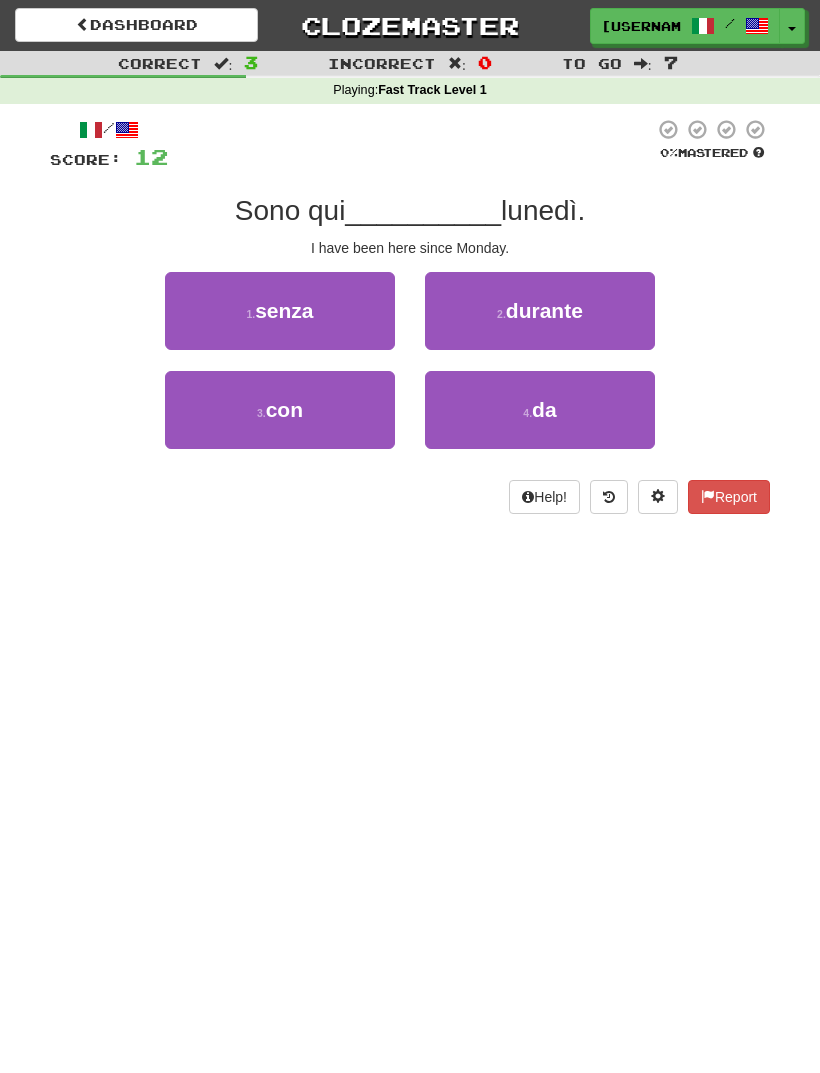 click on "4 .  da" at bounding box center [540, 410] 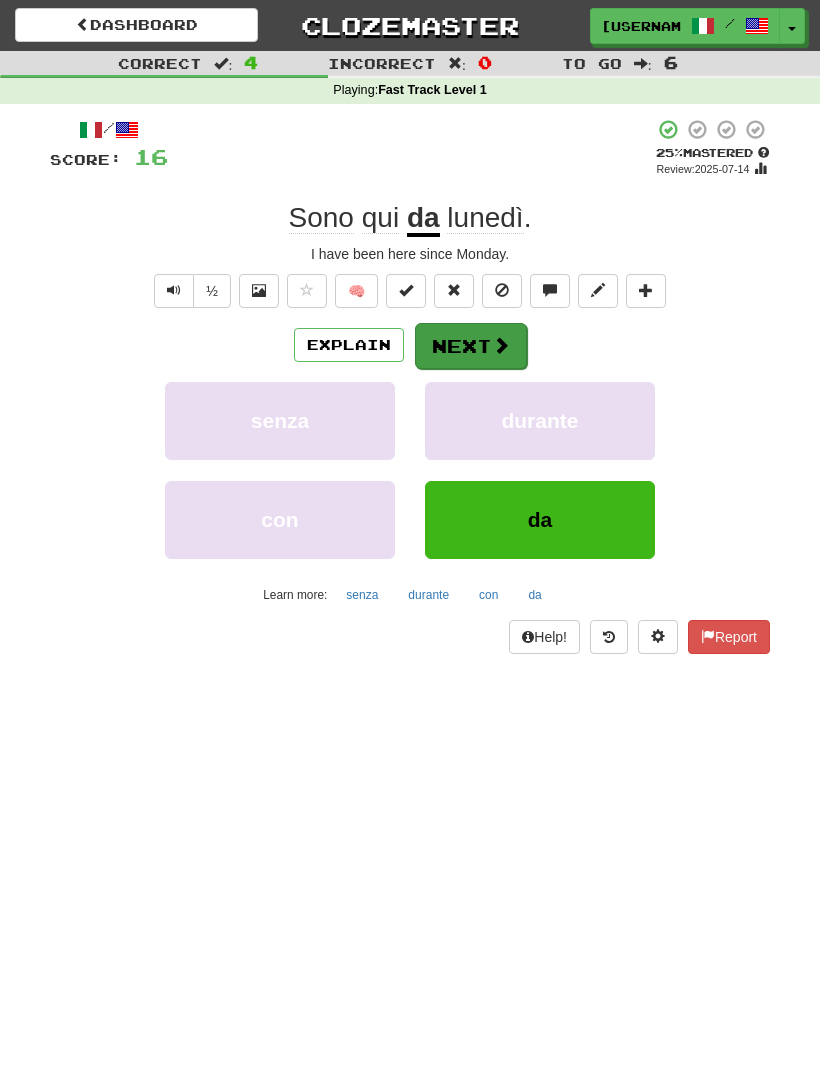click on "Next" at bounding box center [471, 346] 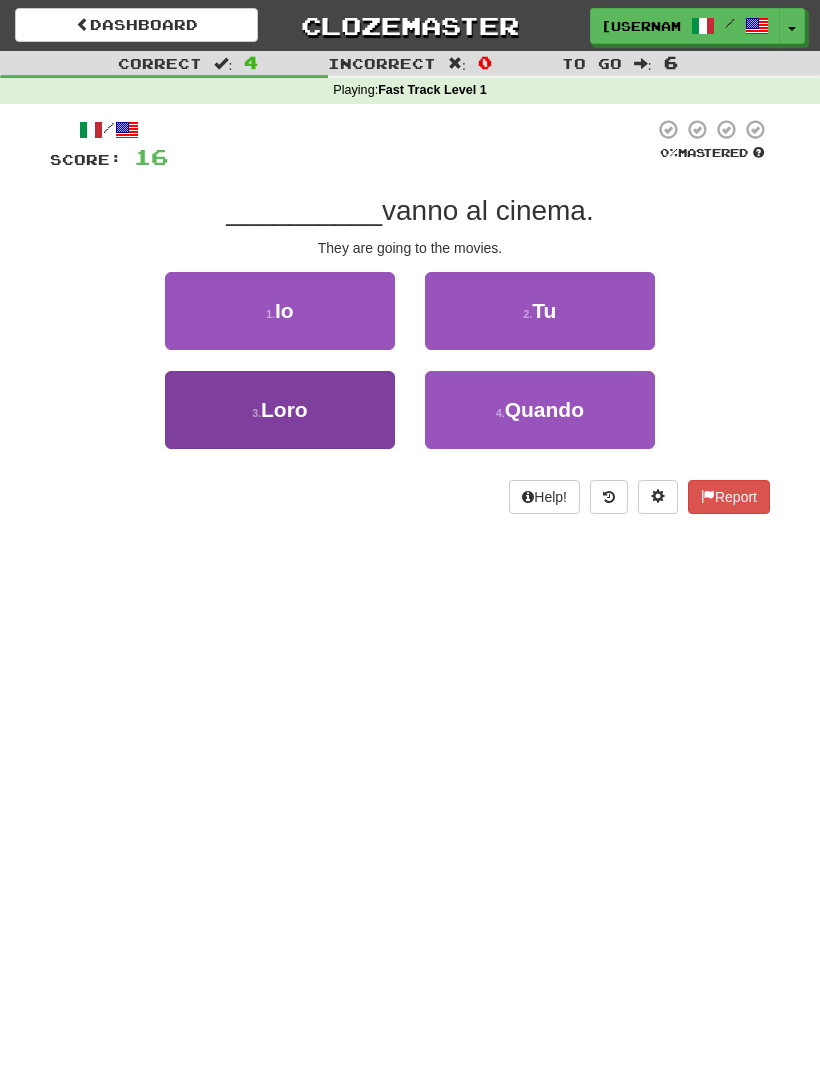 click on "3 .  Loro" at bounding box center (280, 410) 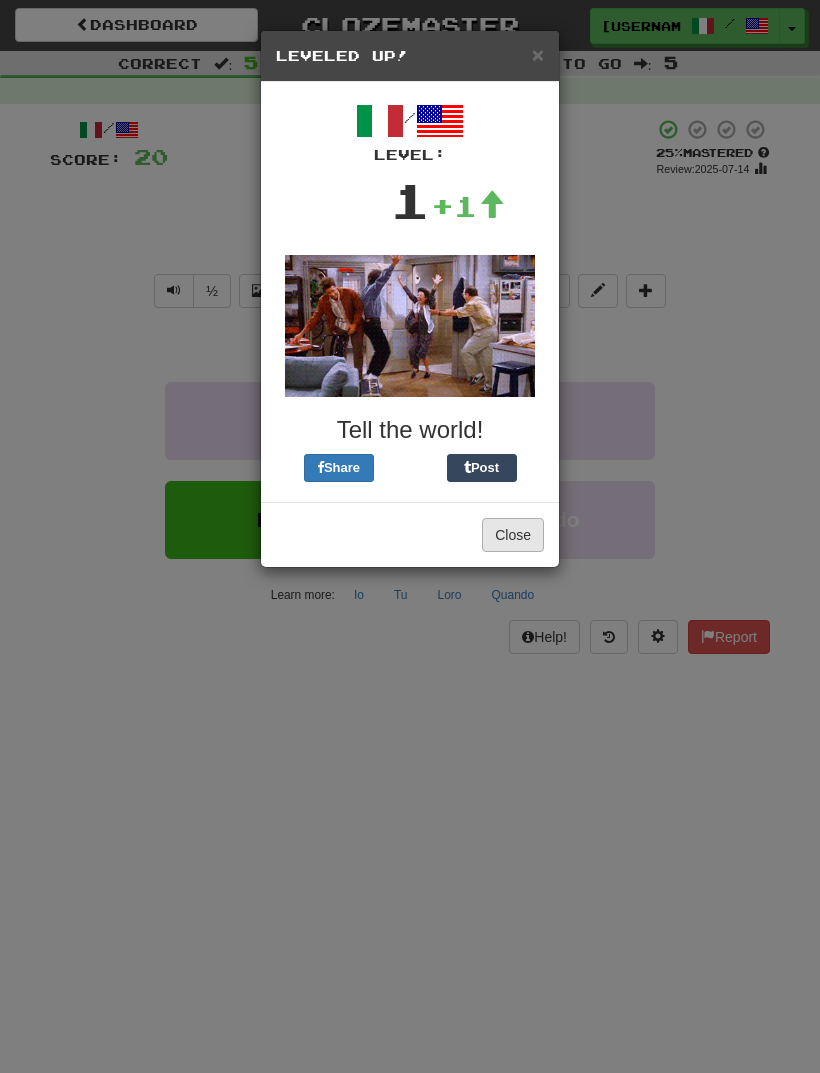click on "Close" at bounding box center (513, 535) 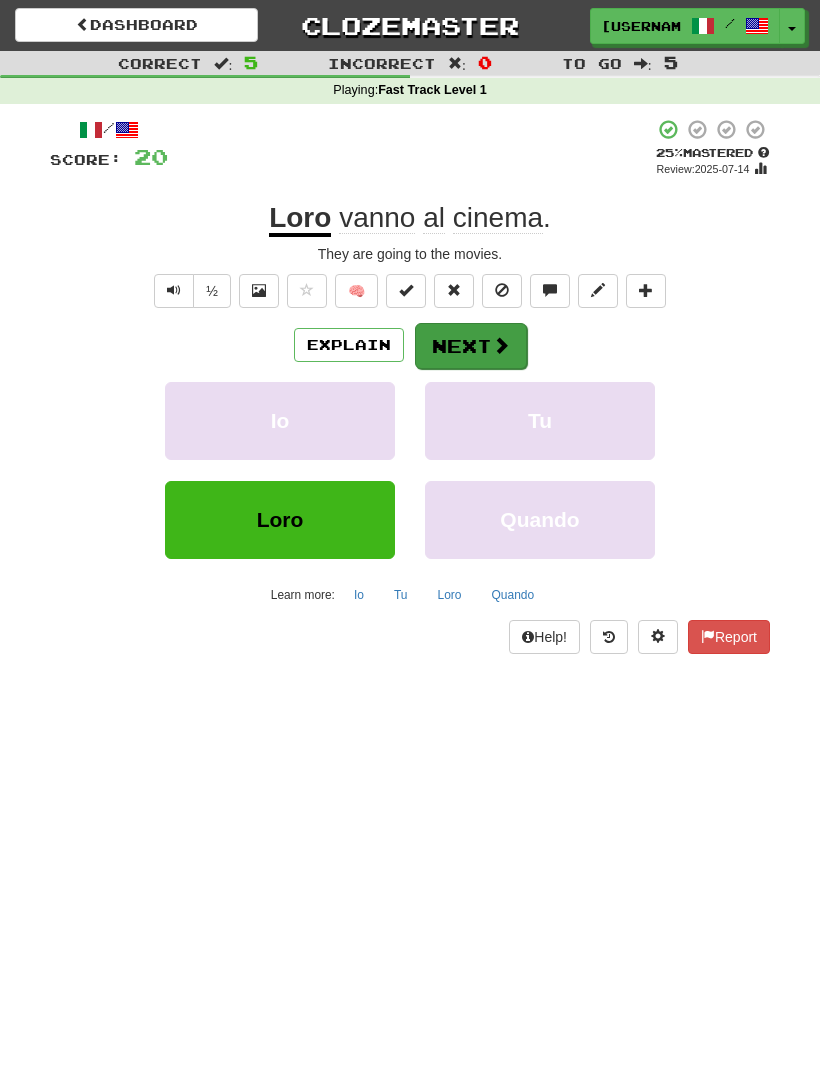 click on "Next" at bounding box center [471, 346] 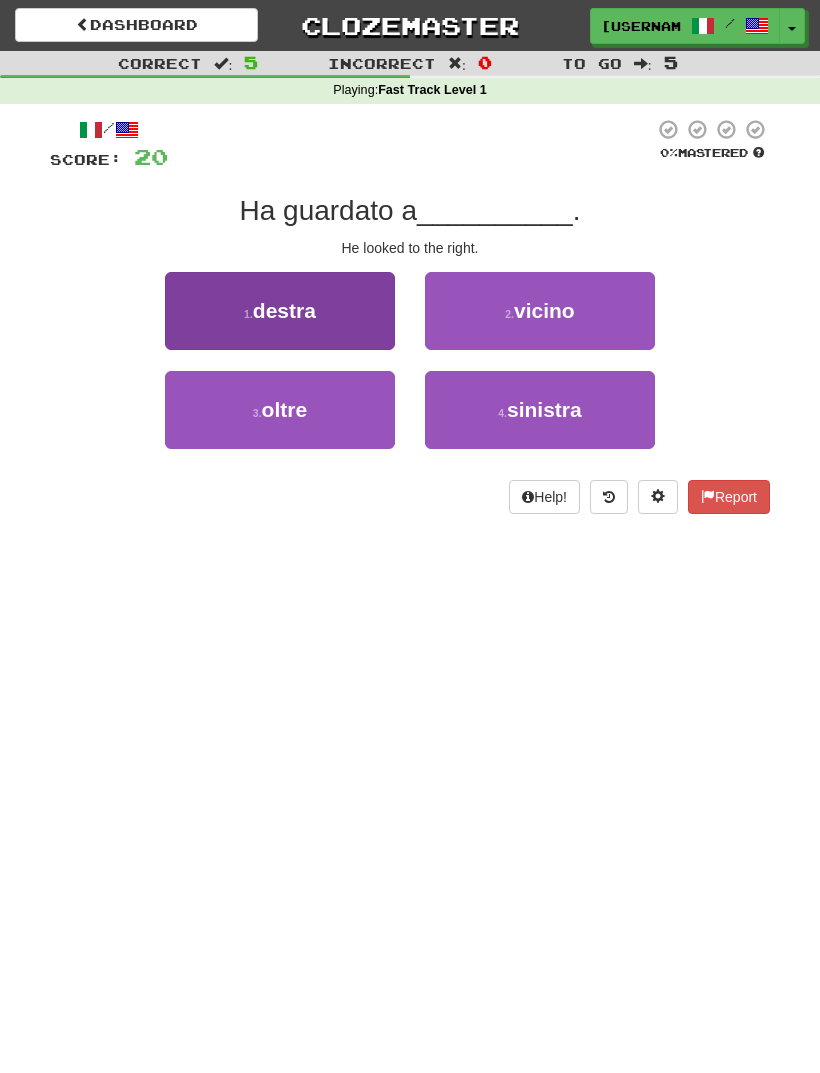 click on "1 .  destra" at bounding box center [280, 311] 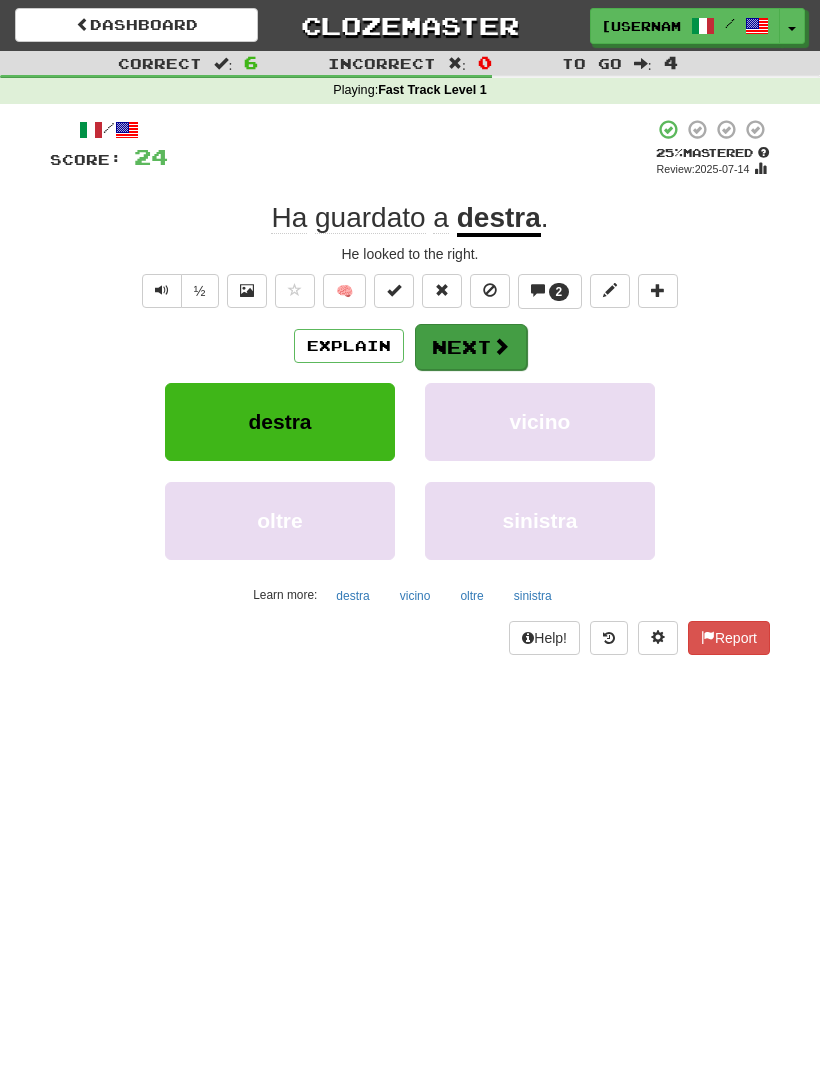 click on "Next" at bounding box center [471, 347] 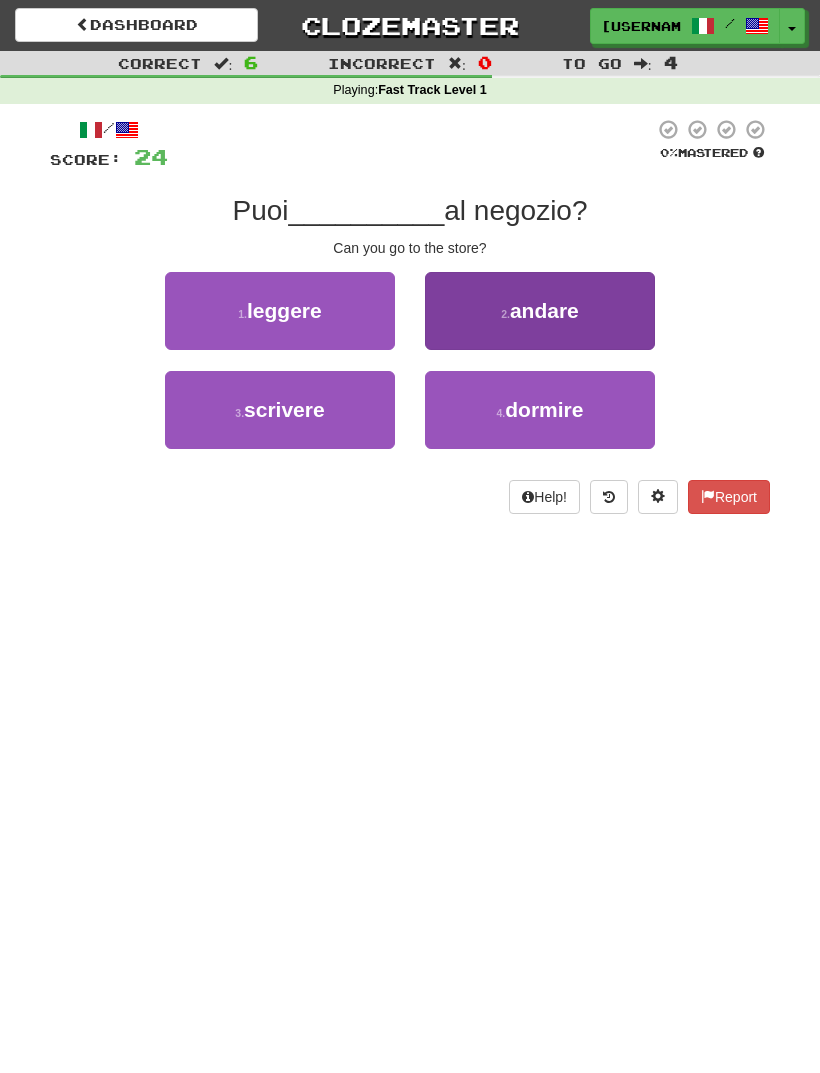 click on "2 .  andare" at bounding box center [540, 311] 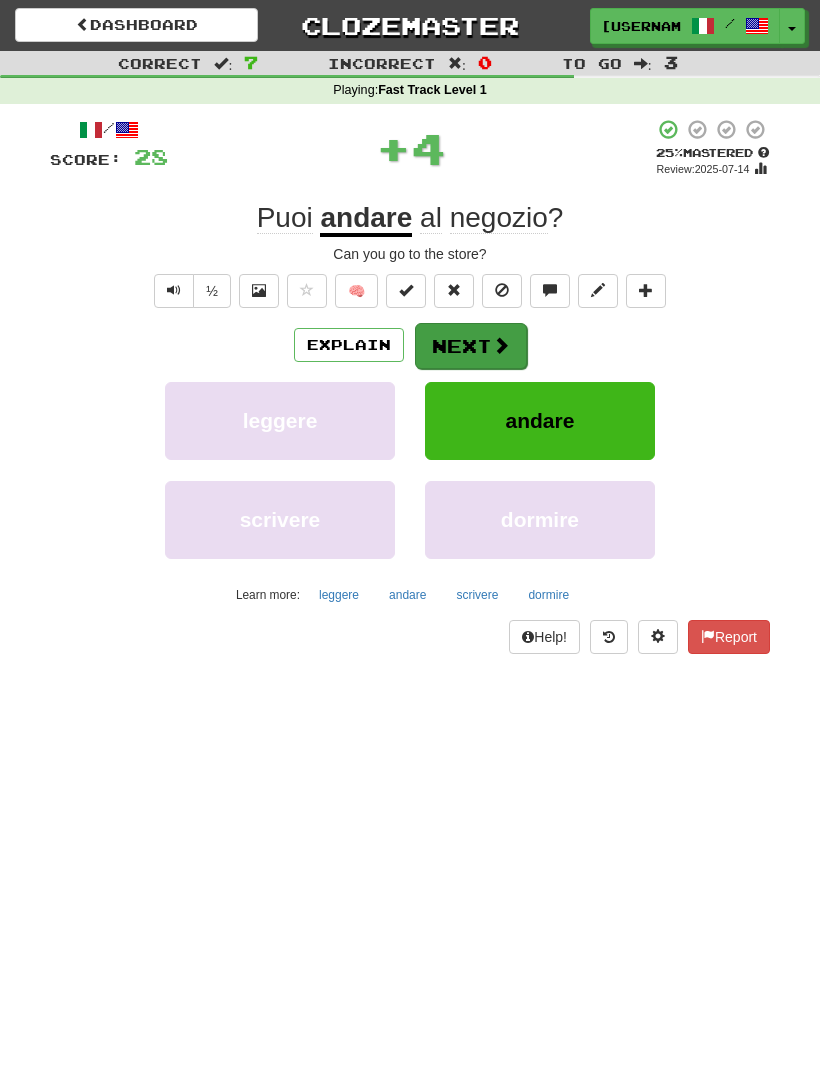 click on "Next" at bounding box center (471, 346) 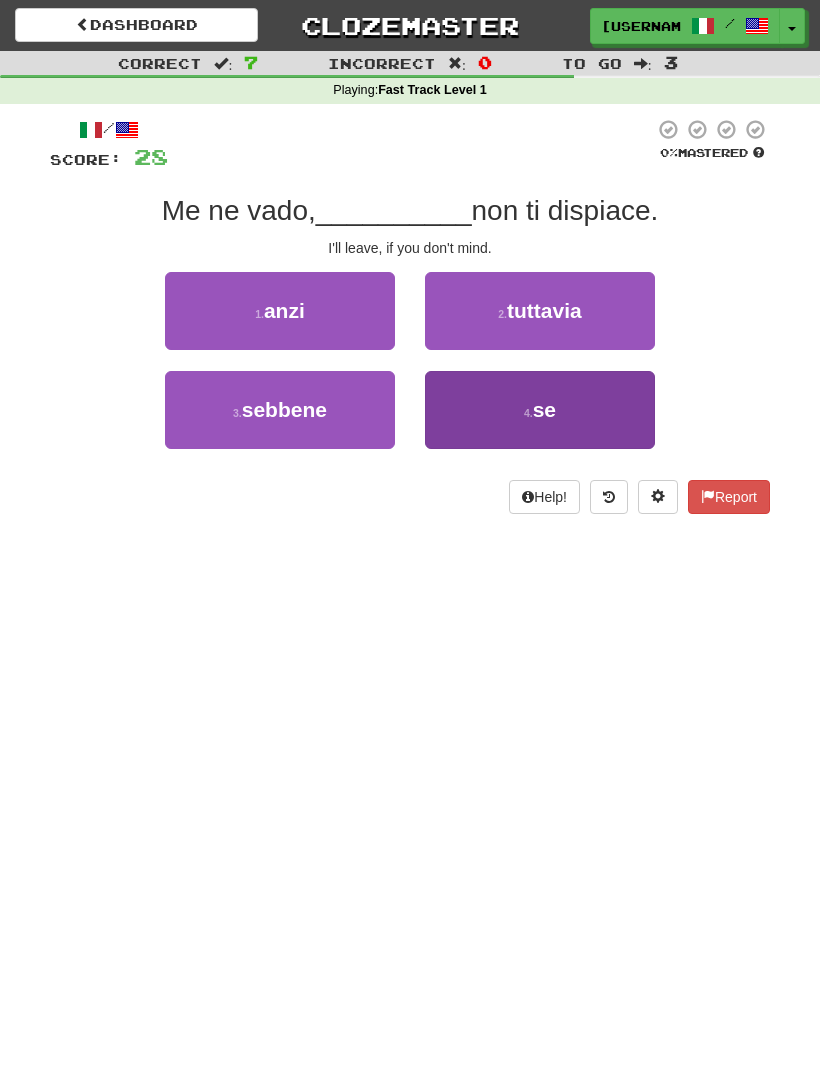 click on "4 .  se" at bounding box center [540, 410] 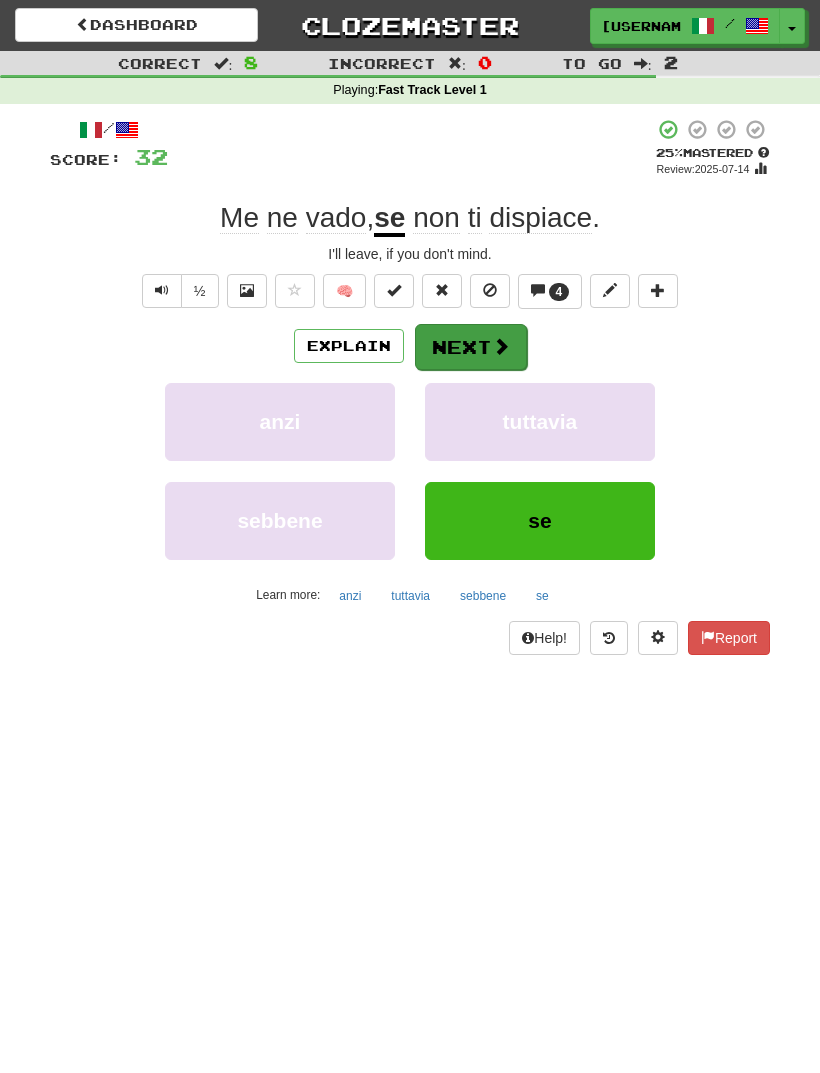 click on "Next" at bounding box center (471, 347) 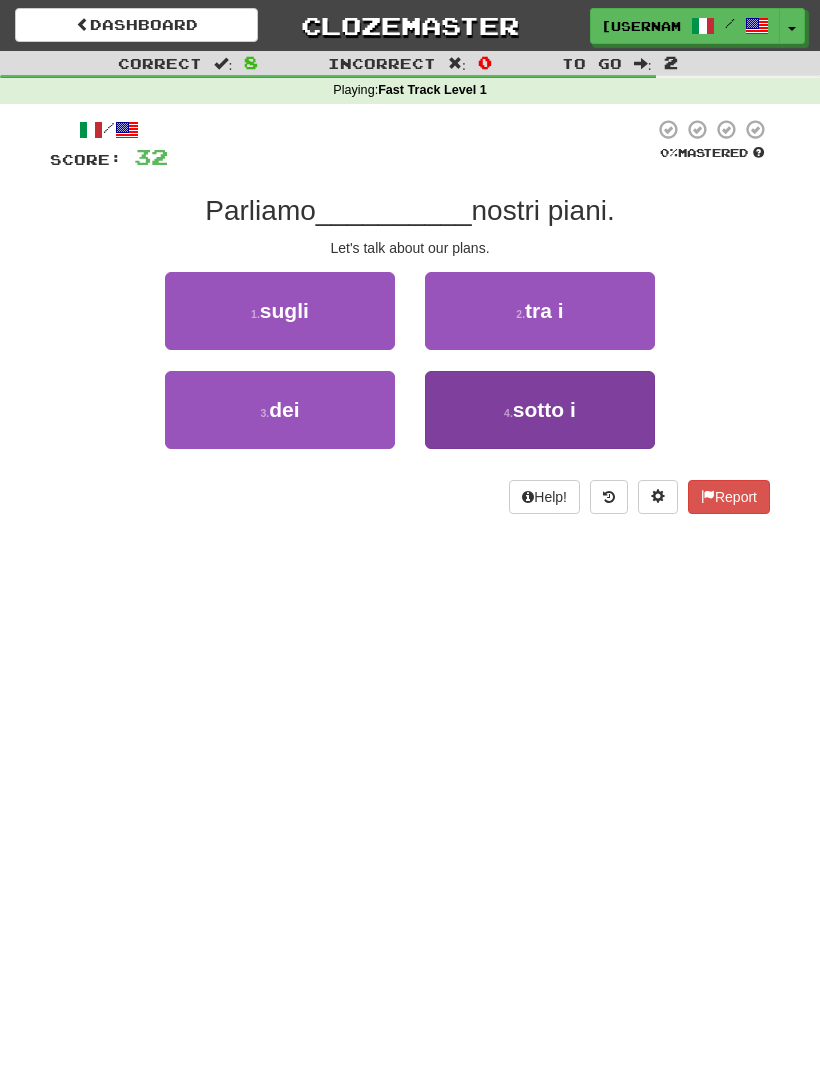 click on "4 .  sotto i" at bounding box center [540, 410] 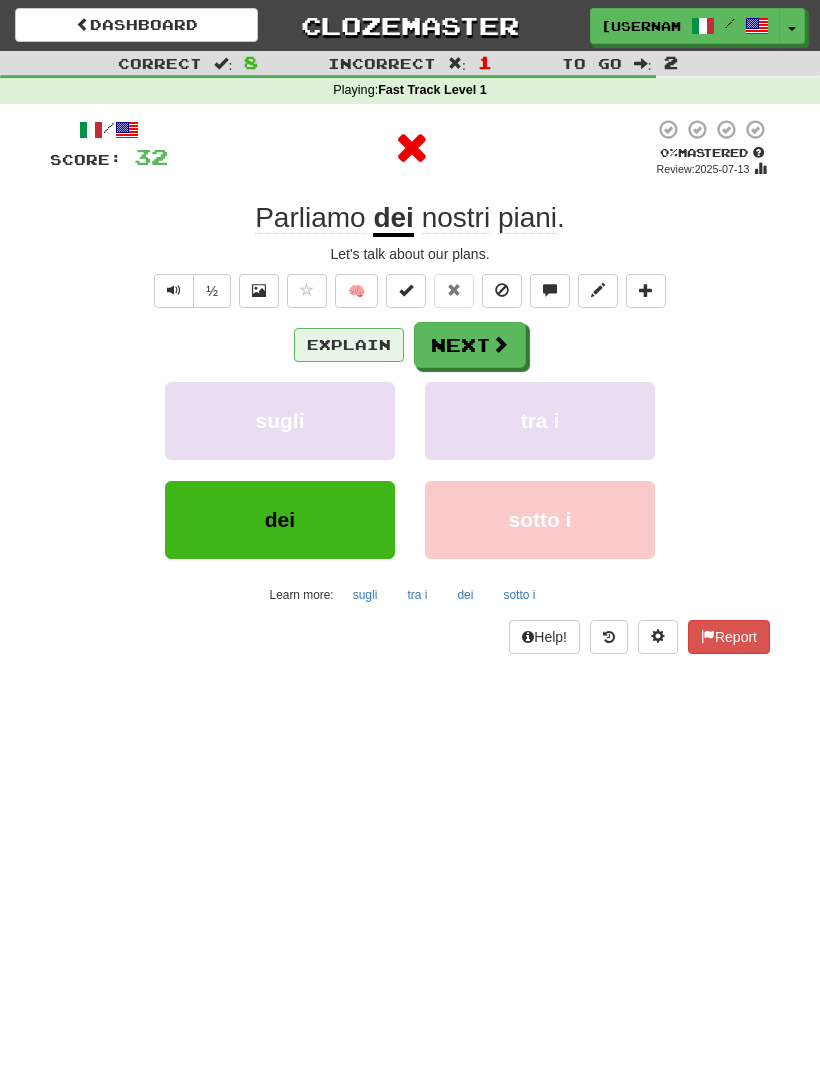 click on "Explain" at bounding box center (349, 345) 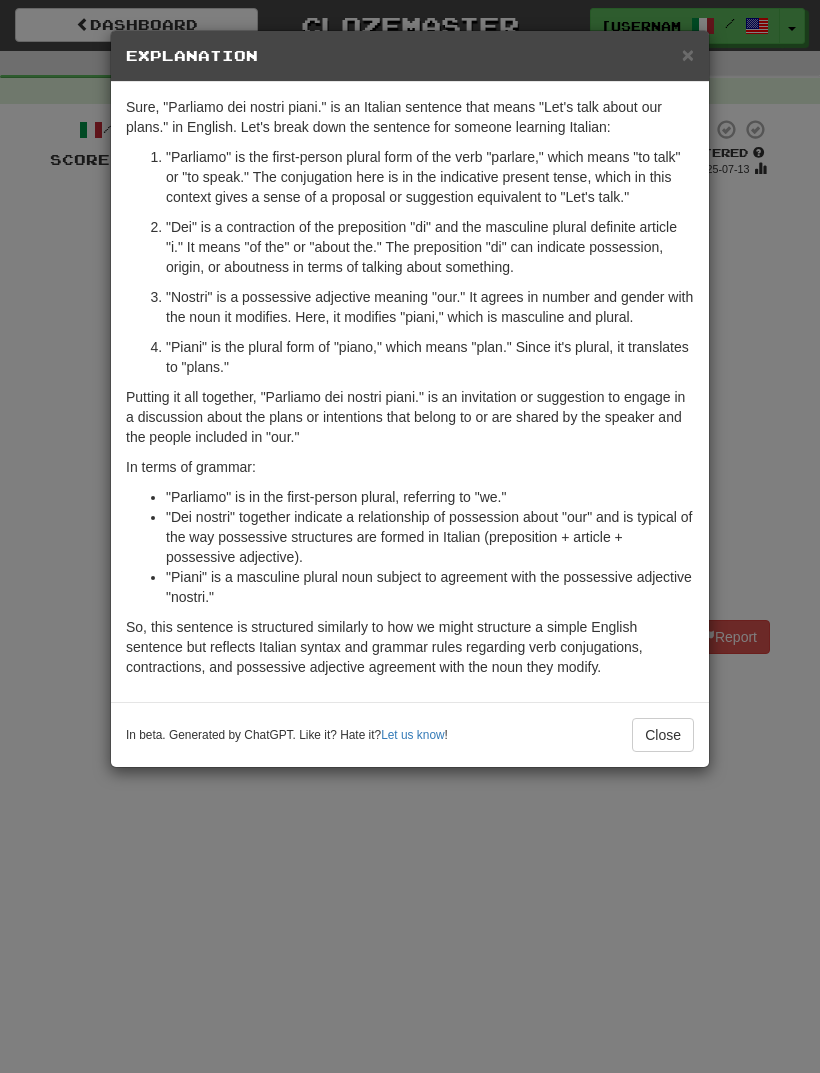 click on "× Explanation" at bounding box center [410, 56] 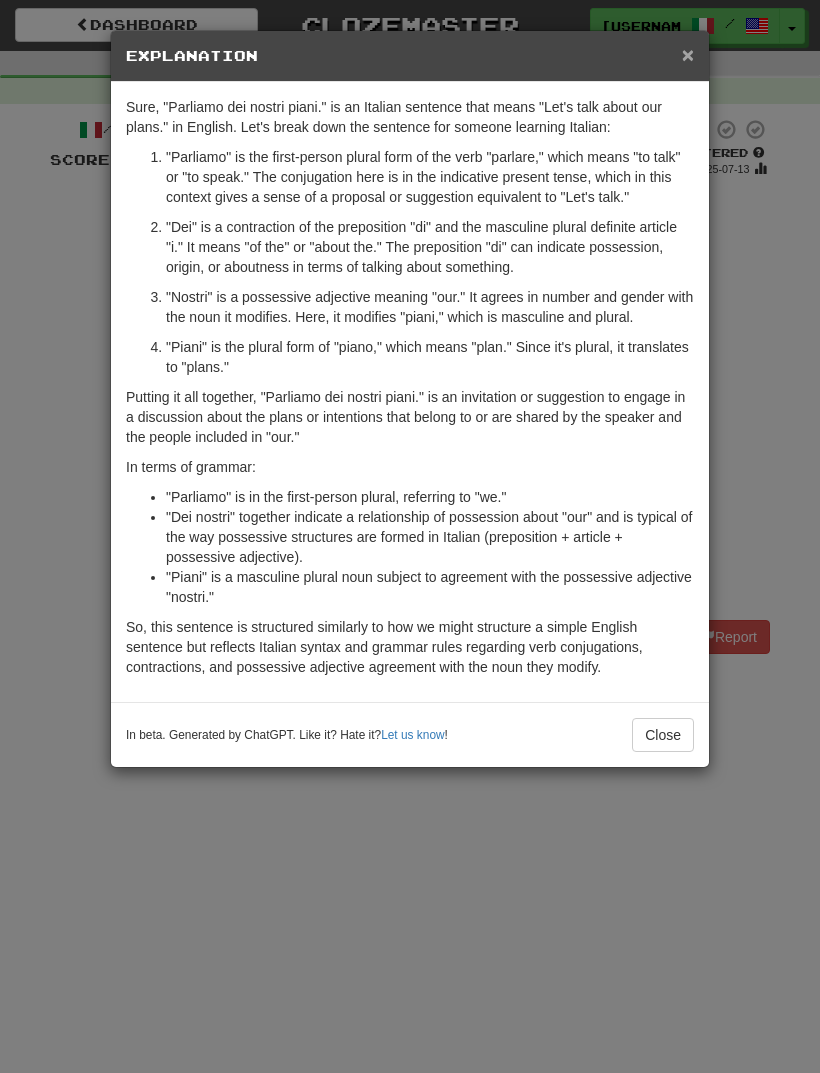 click on "×" at bounding box center (688, 54) 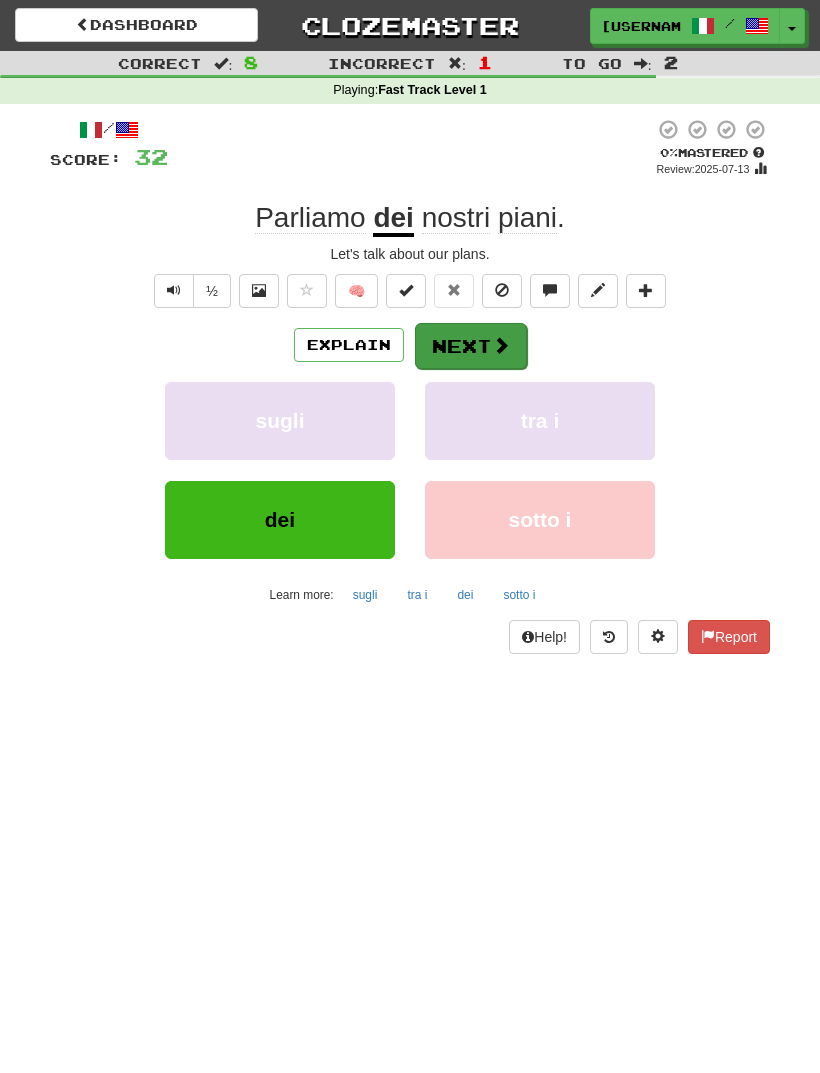 click at bounding box center (501, 345) 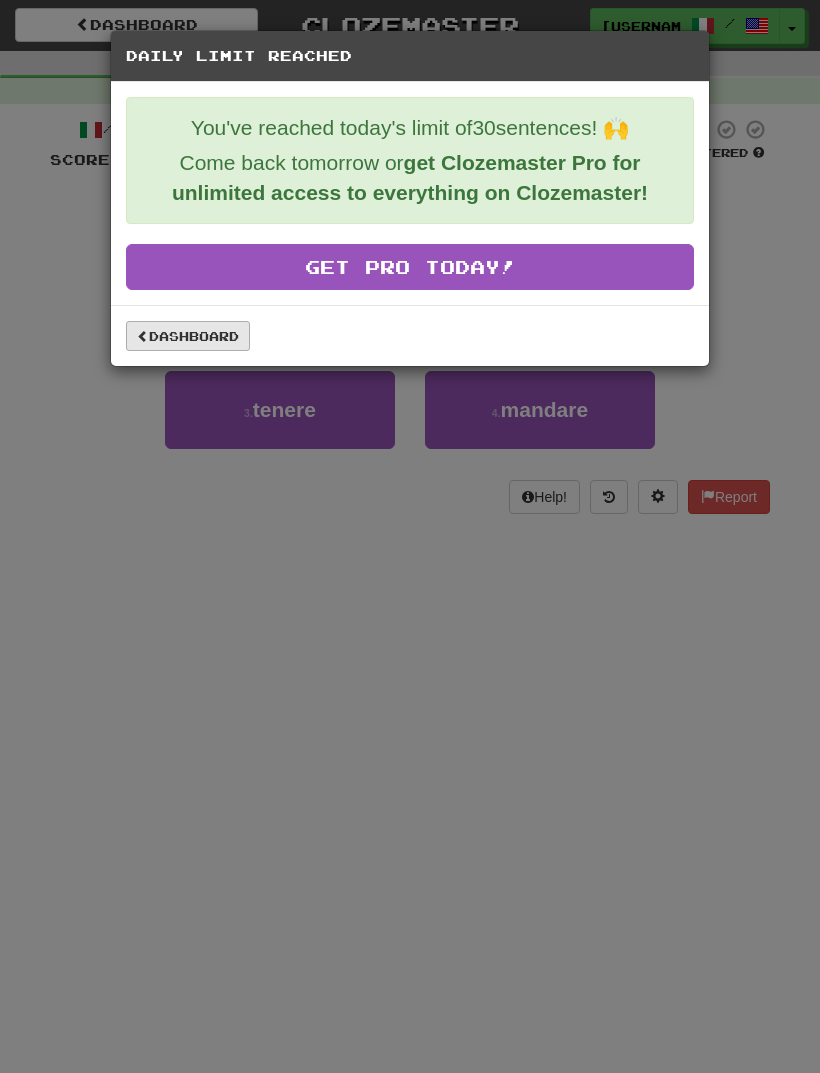 click on "Dashboard" at bounding box center (188, 336) 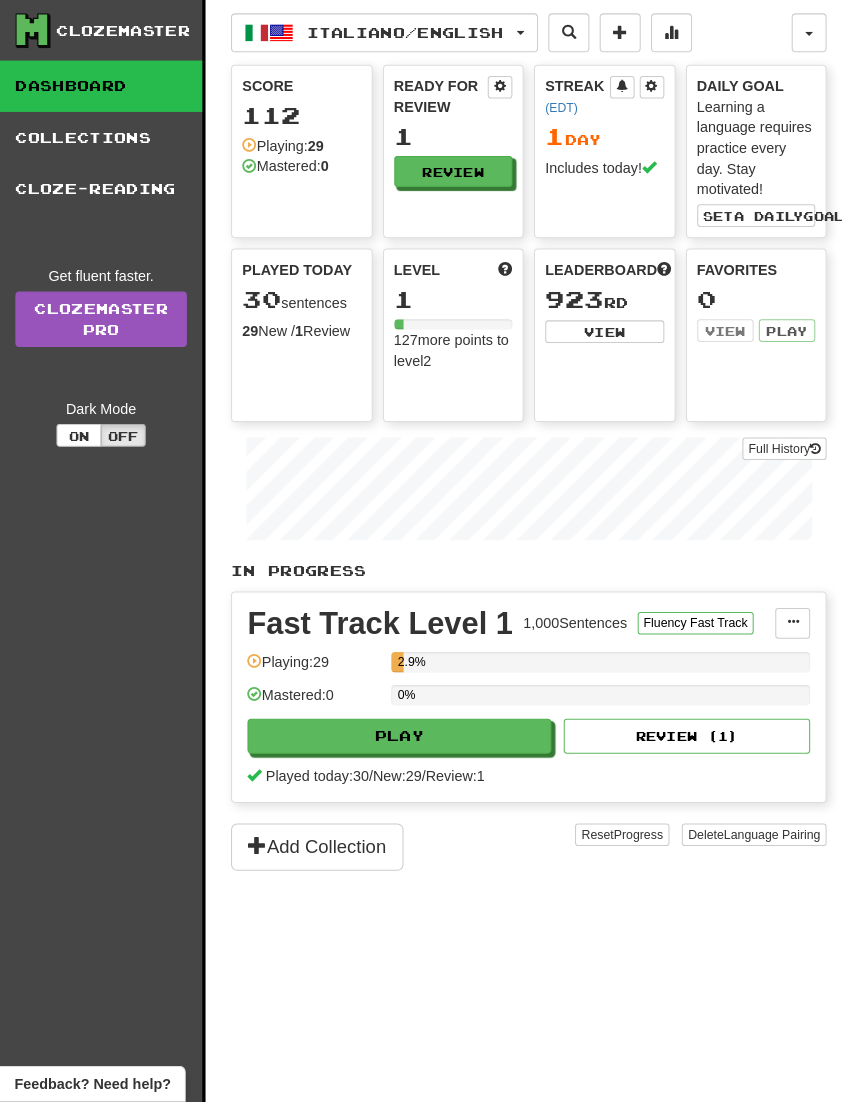 scroll, scrollTop: 3, scrollLeft: 0, axis: vertical 